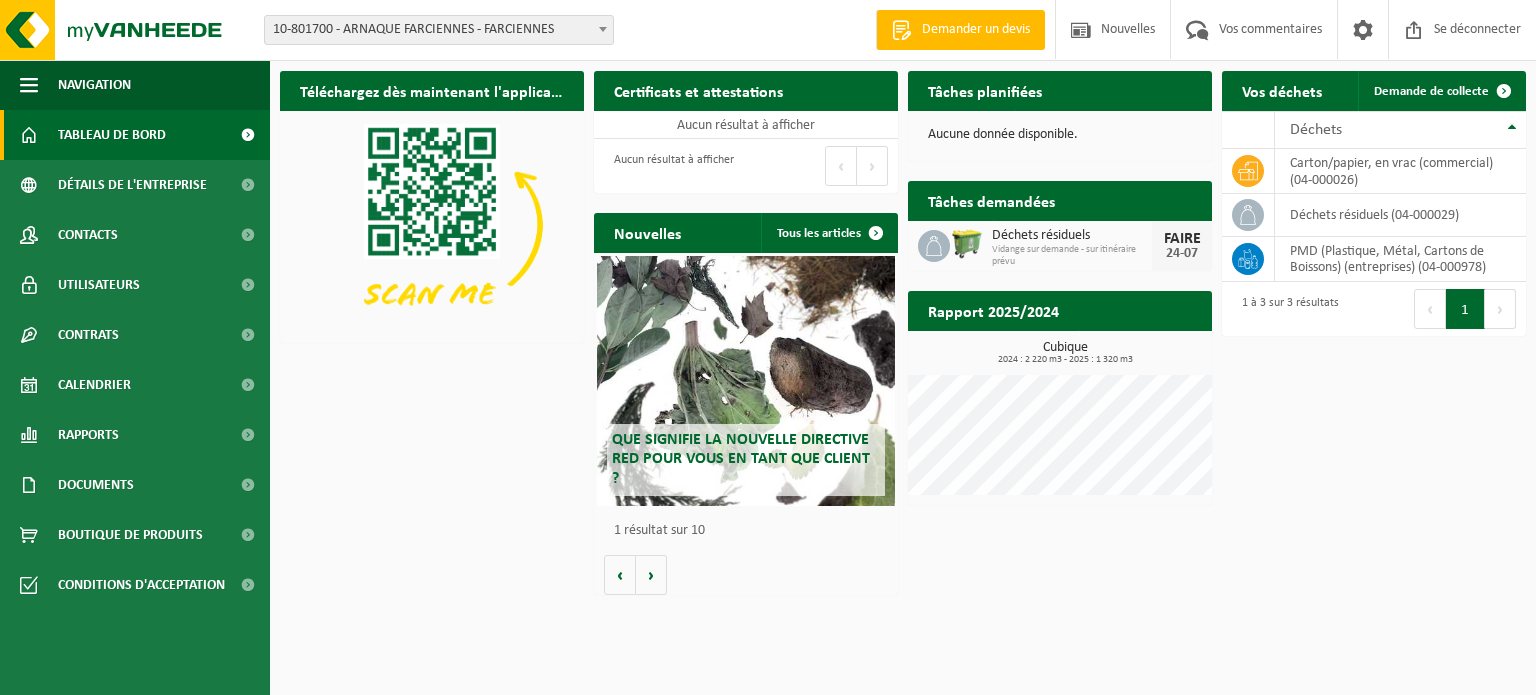scroll, scrollTop: 0, scrollLeft: 0, axis: both 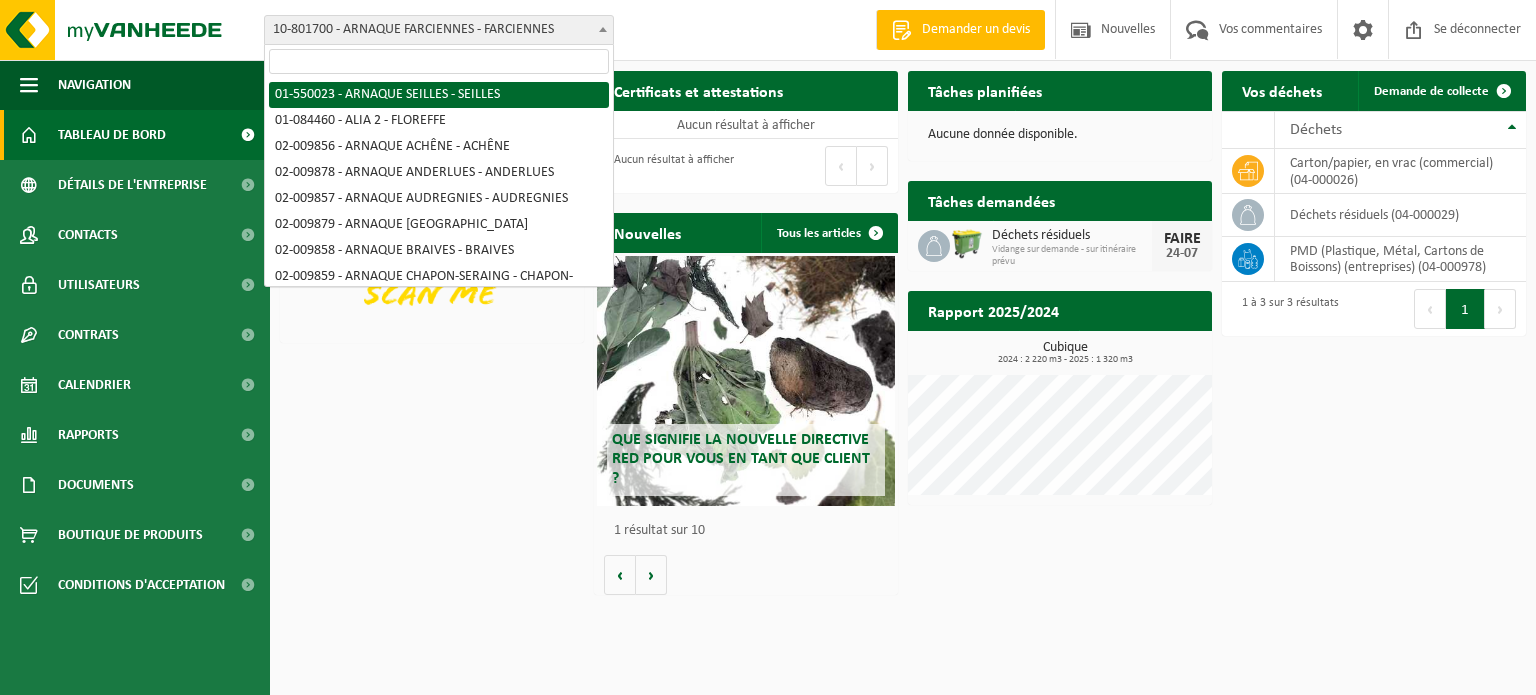 click at bounding box center (603, 29) 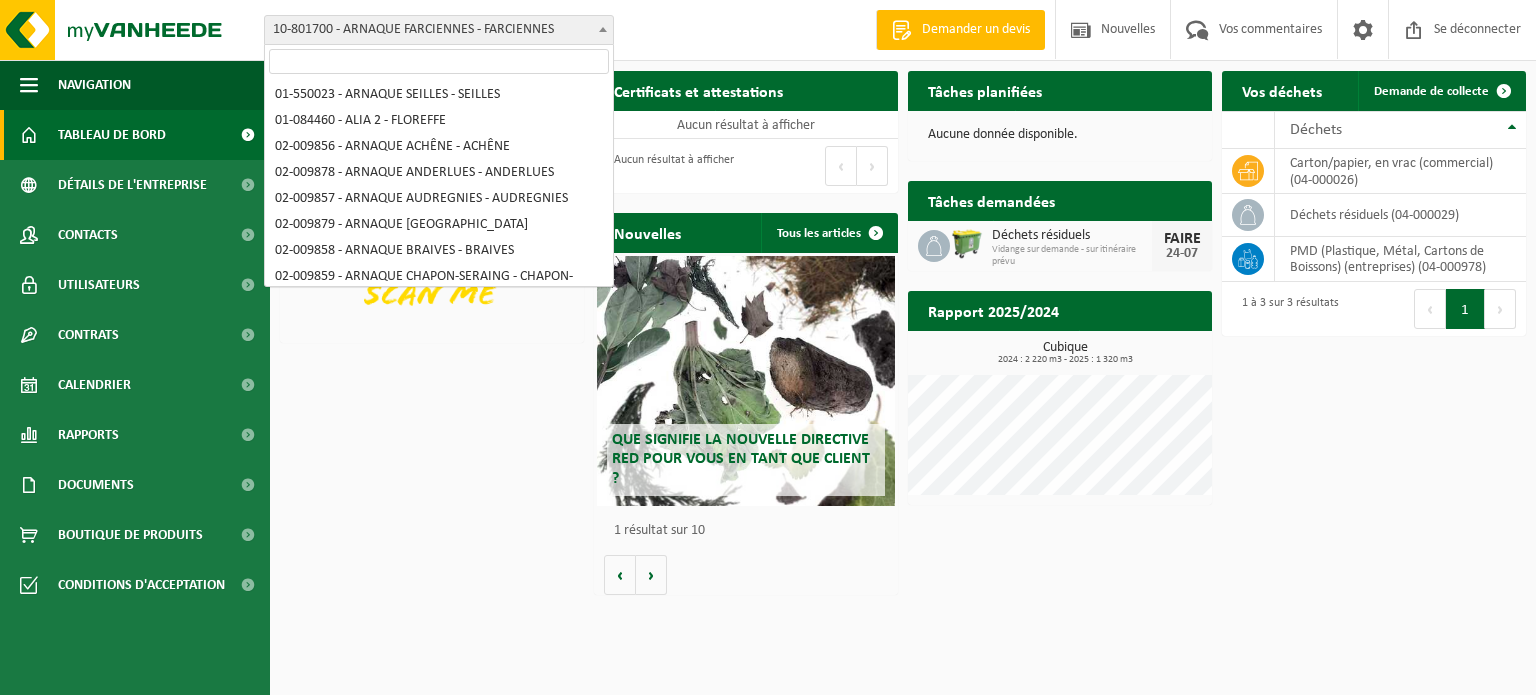scroll, scrollTop: 262, scrollLeft: 0, axis: vertical 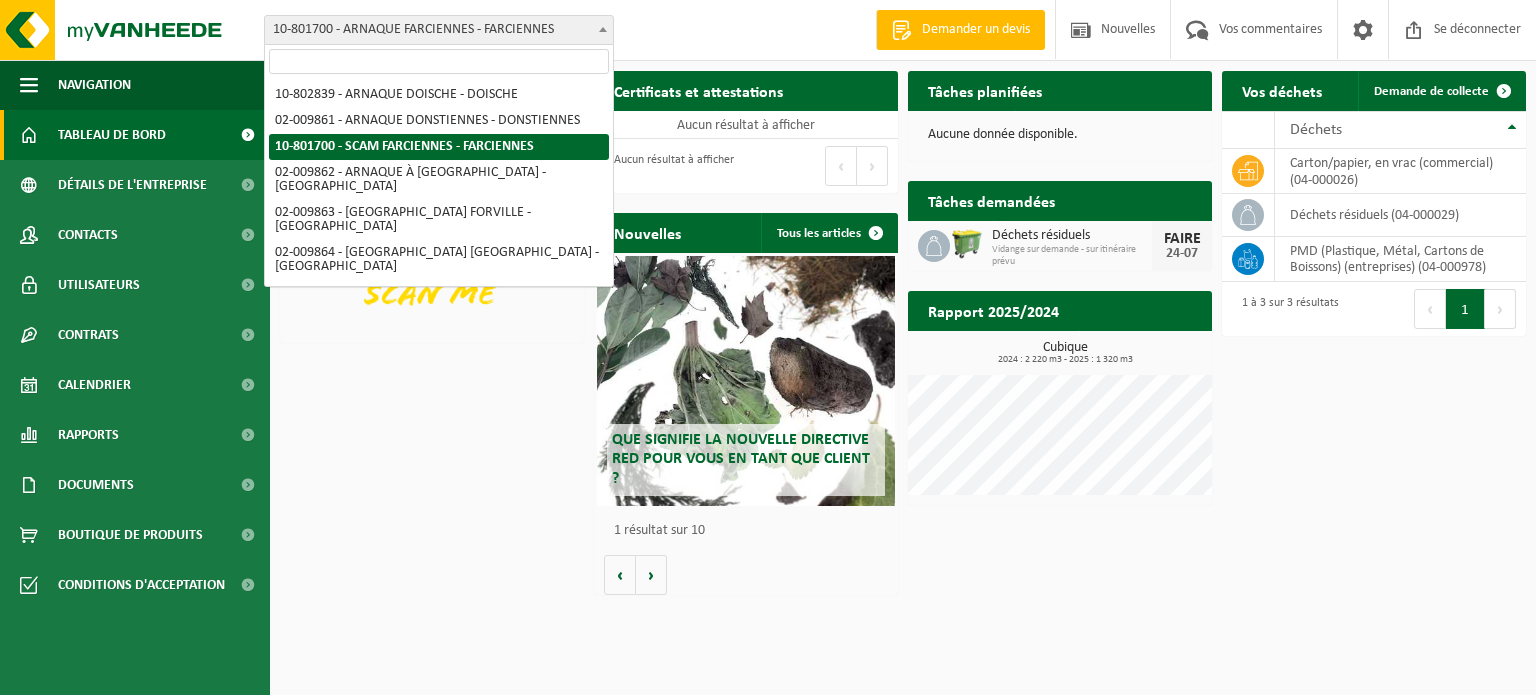 click at bounding box center [603, 29] 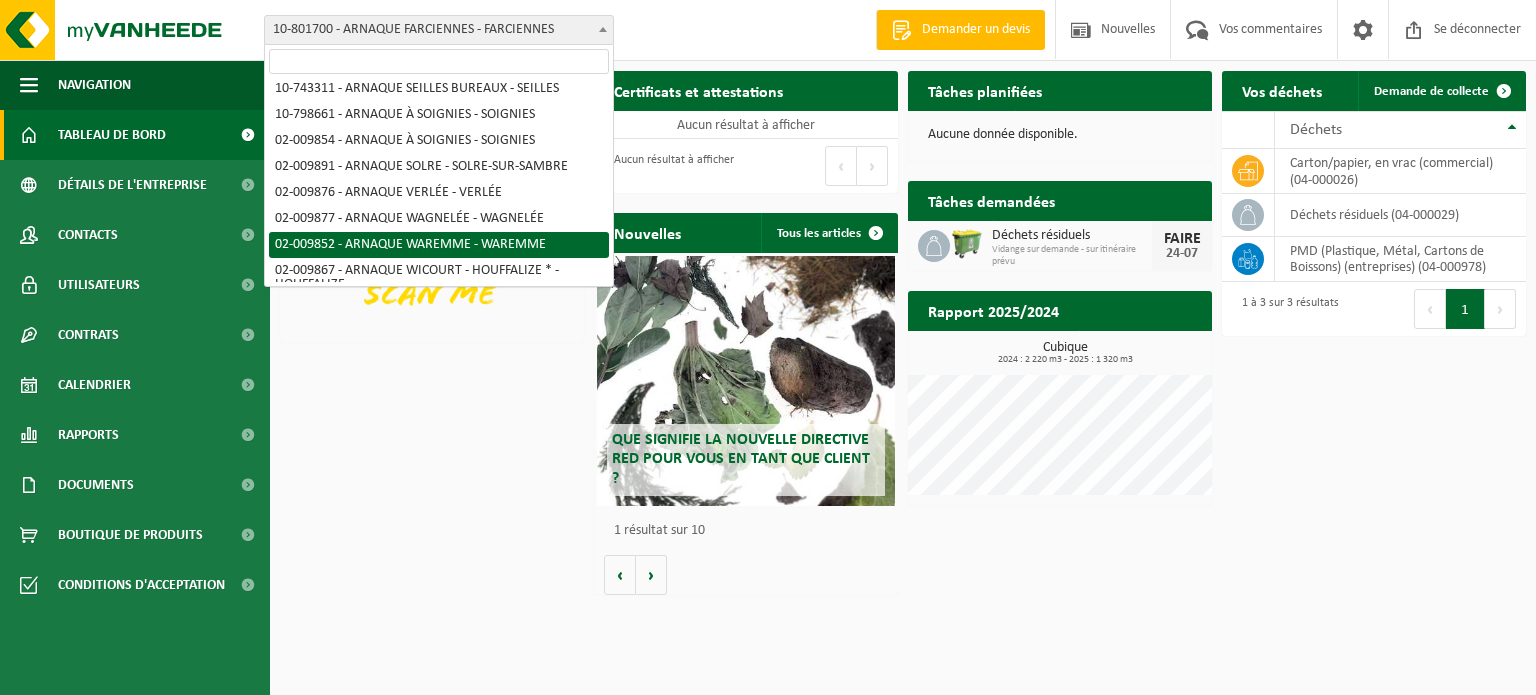 scroll, scrollTop: 1185, scrollLeft: 0, axis: vertical 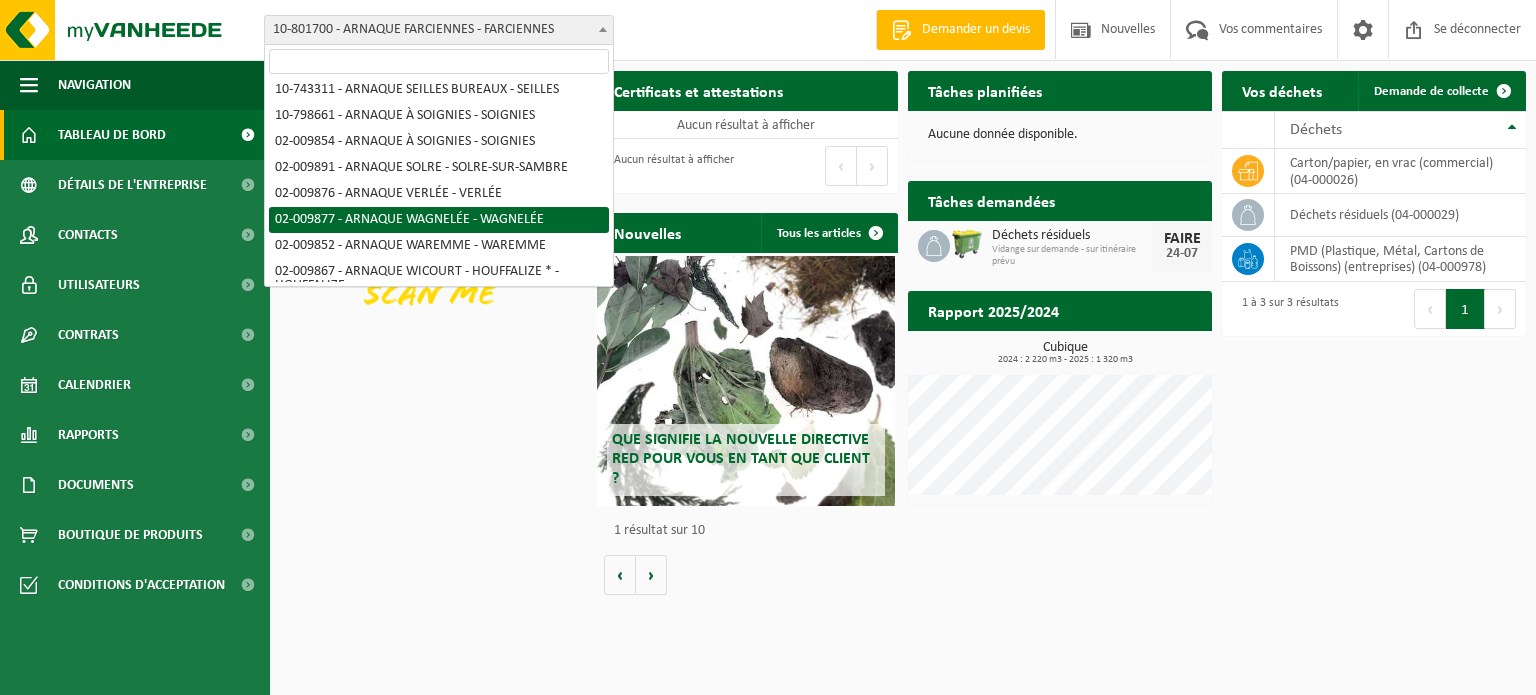 select on "1923" 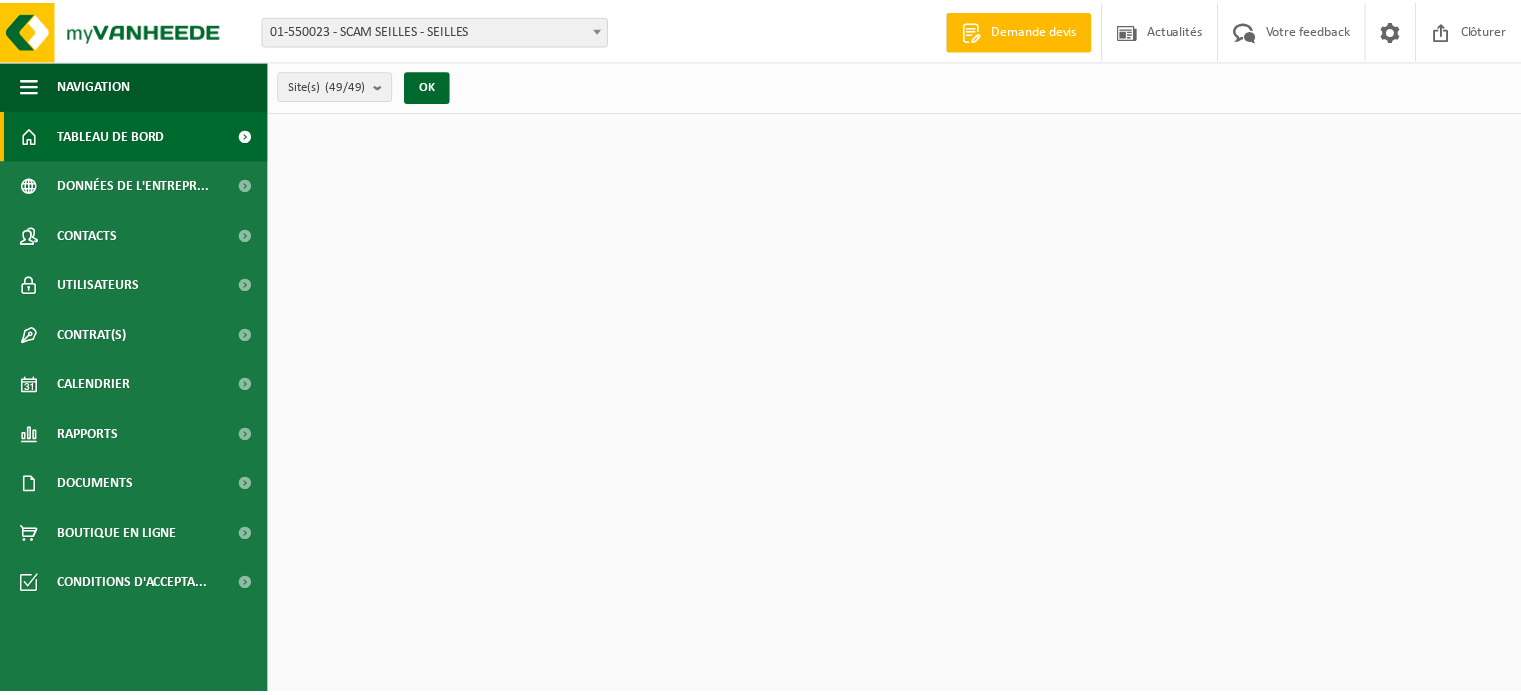 scroll, scrollTop: 0, scrollLeft: 0, axis: both 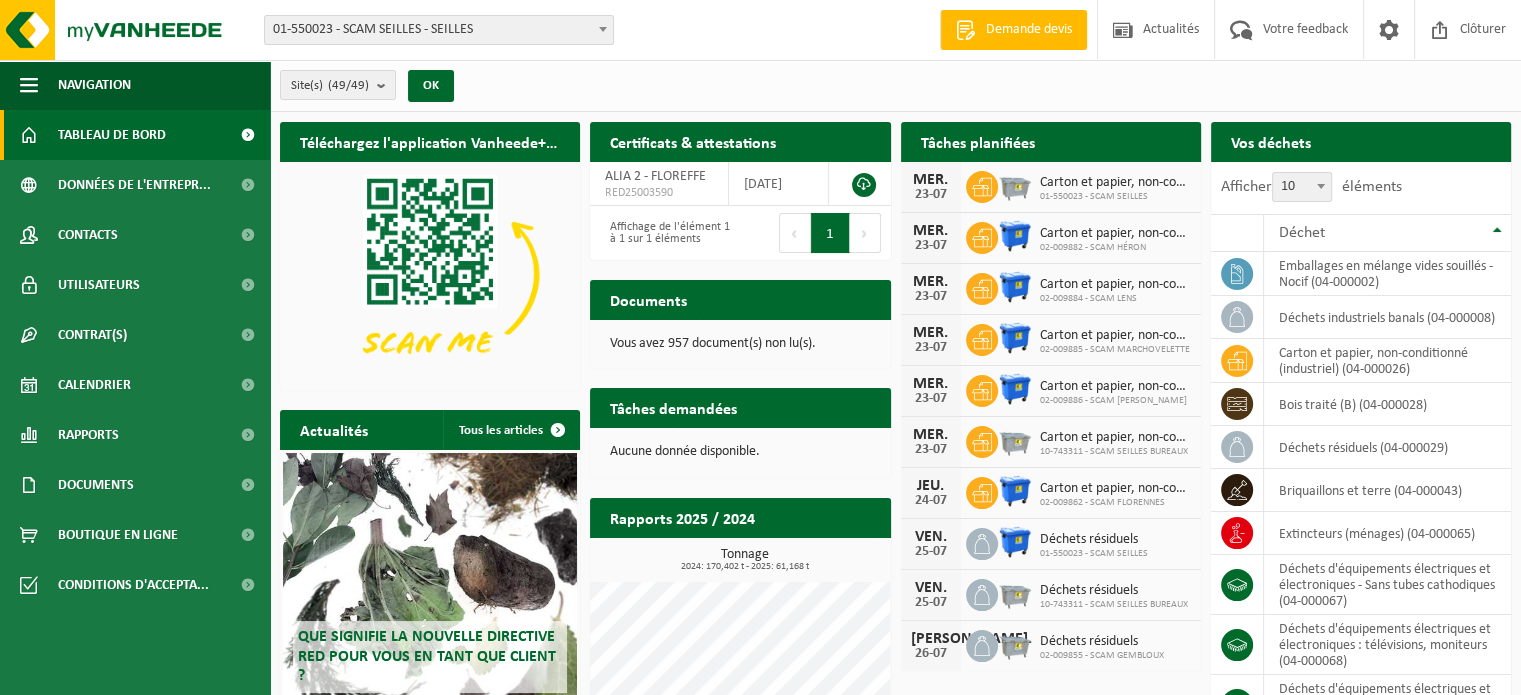 click on "01-550023 - SCAM SEILLES - SEILLES" at bounding box center [439, 30] 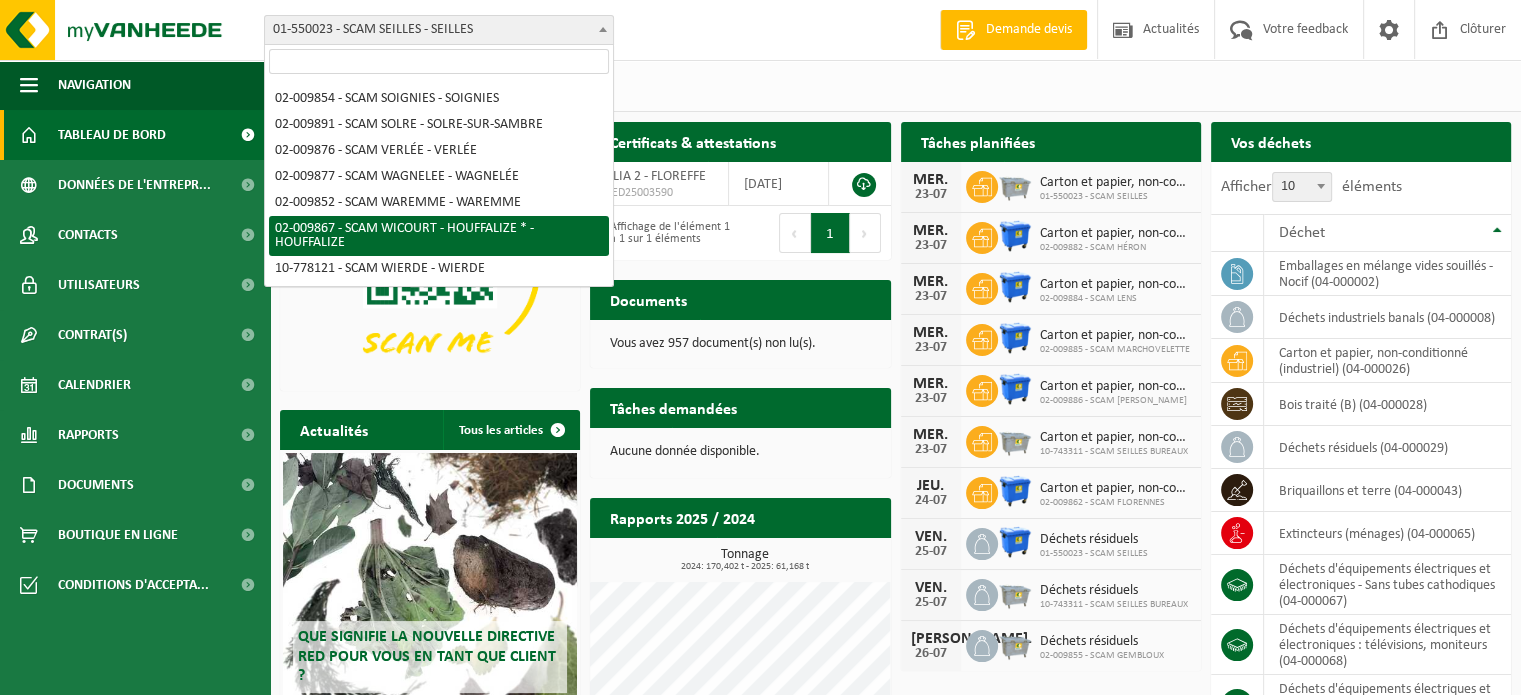 scroll, scrollTop: 1170, scrollLeft: 0, axis: vertical 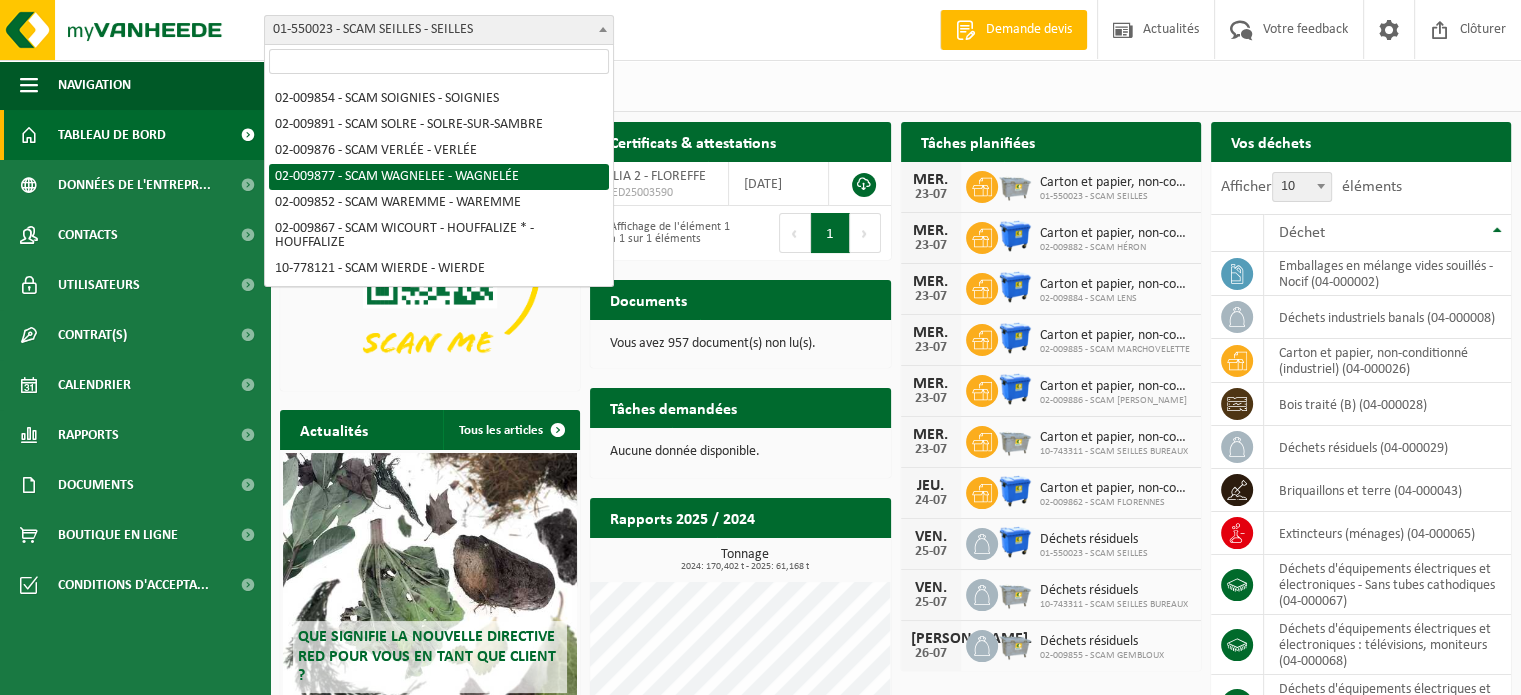 select on "1923" 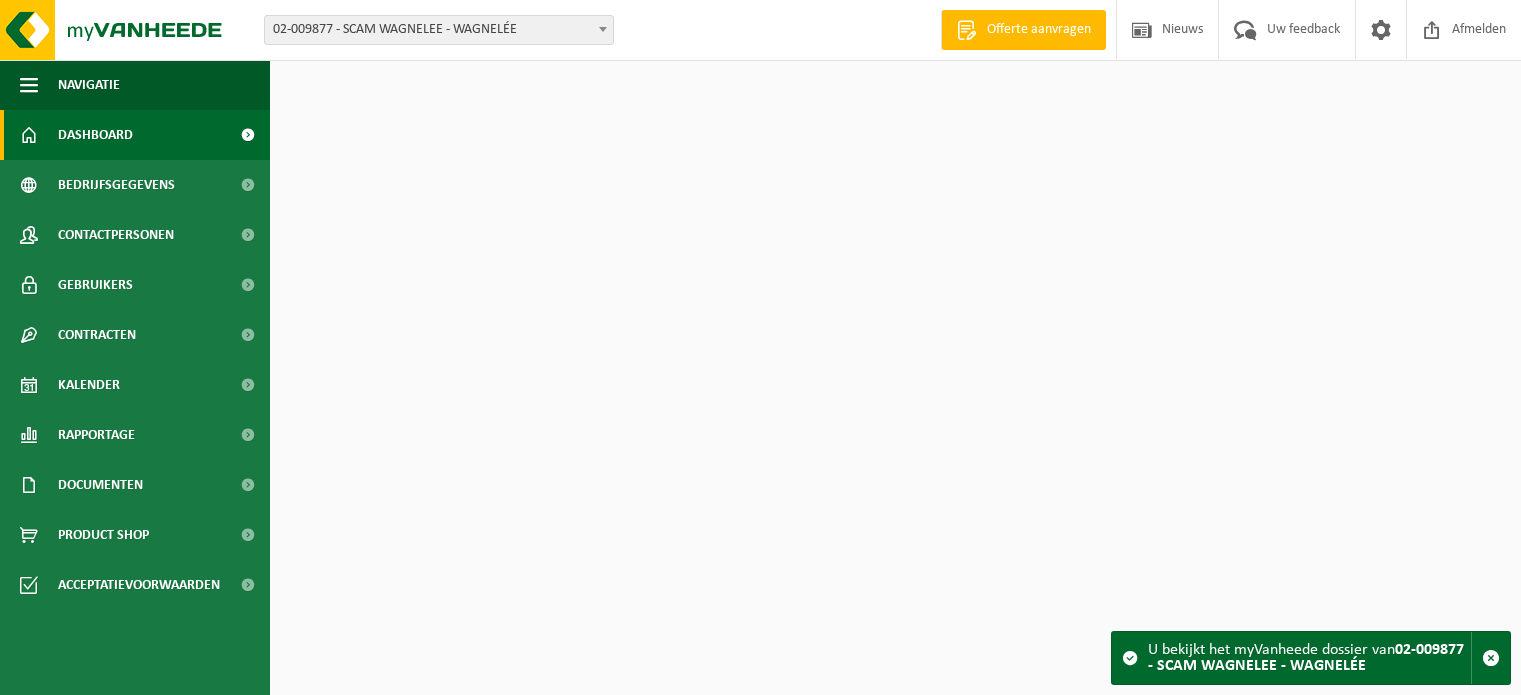 scroll, scrollTop: 0, scrollLeft: 0, axis: both 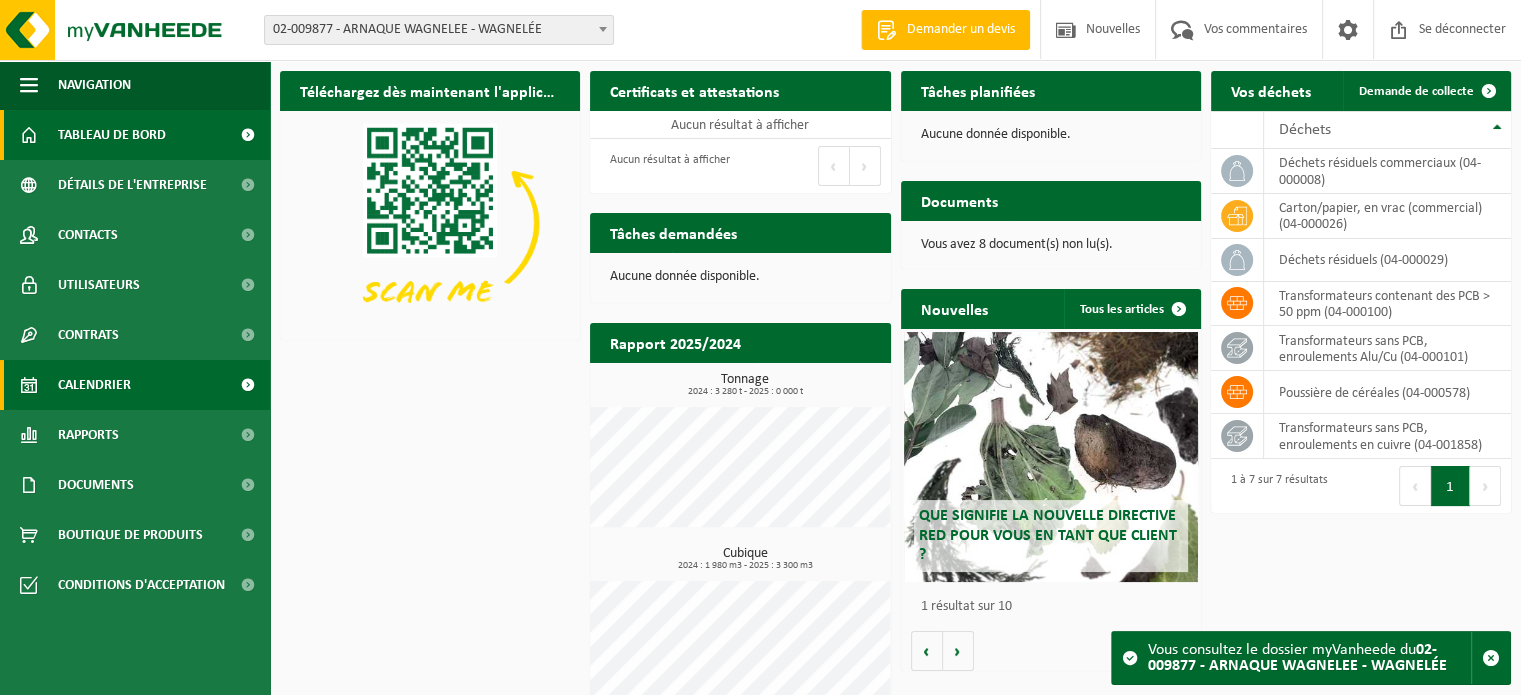 click on "Calendrier" at bounding box center (135, 385) 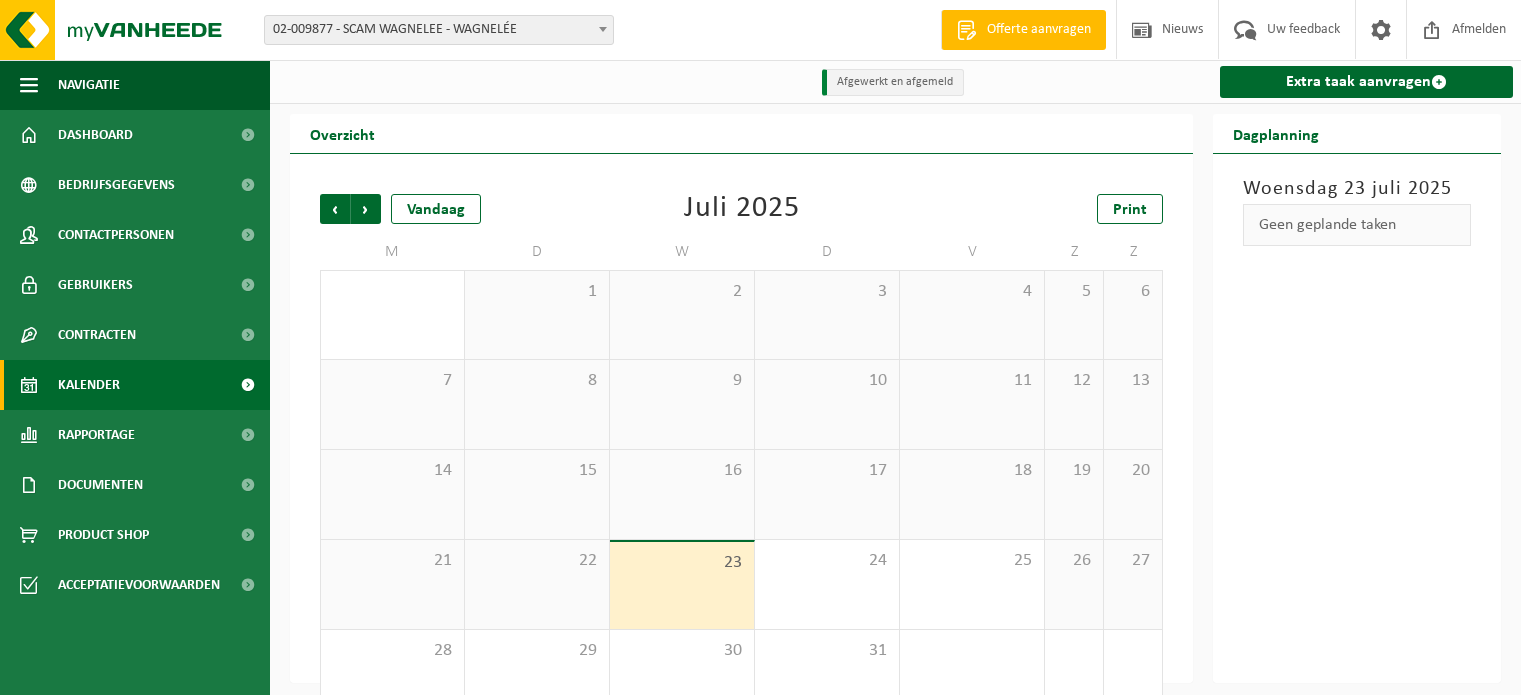 scroll, scrollTop: 0, scrollLeft: 0, axis: both 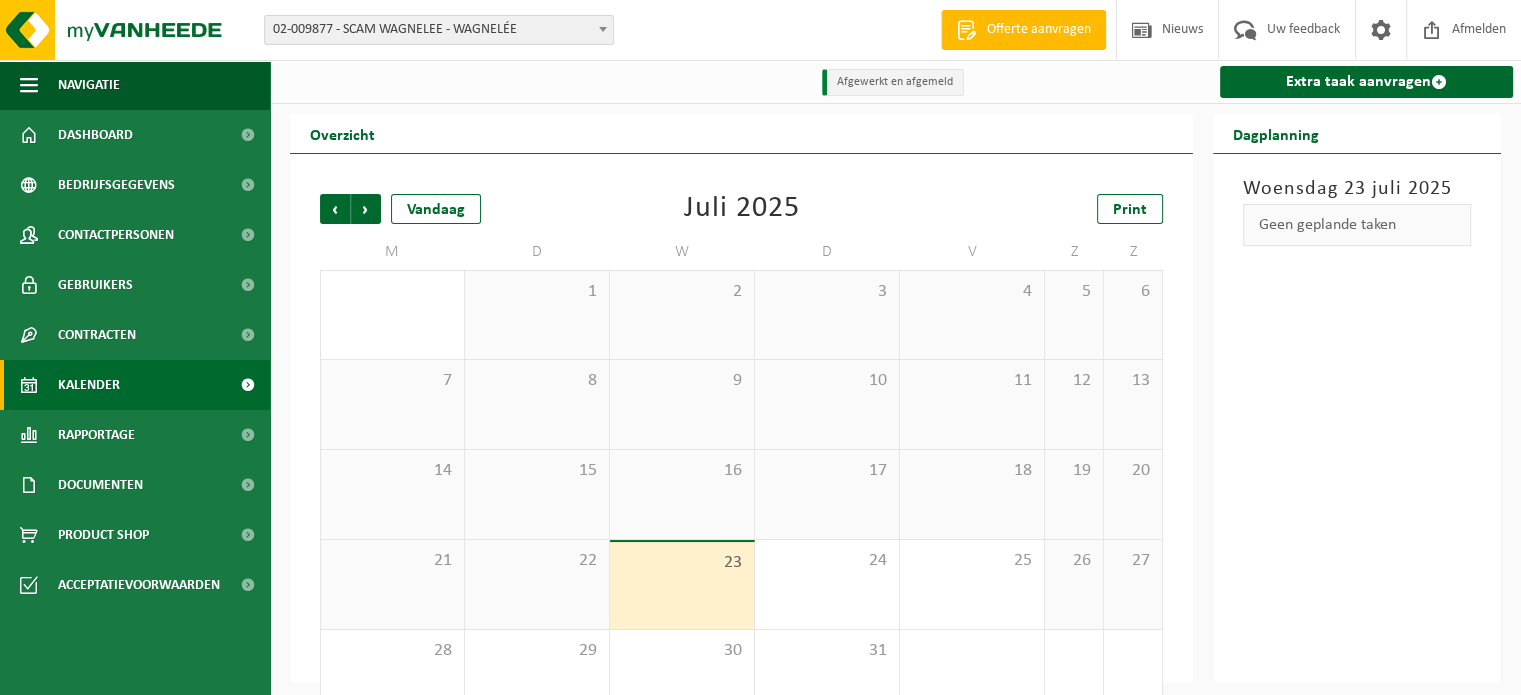click on "Vorige Volgende Vandaag Juli 2025 Print M D W D V Z Z 30 1 2 3 4 5 6 7 8 9 10 11 12 13 14 15 16 17 18 19 20 21 22 23 24 25 26 27 28 29 30 31 1 2 3" at bounding box center [741, 418] 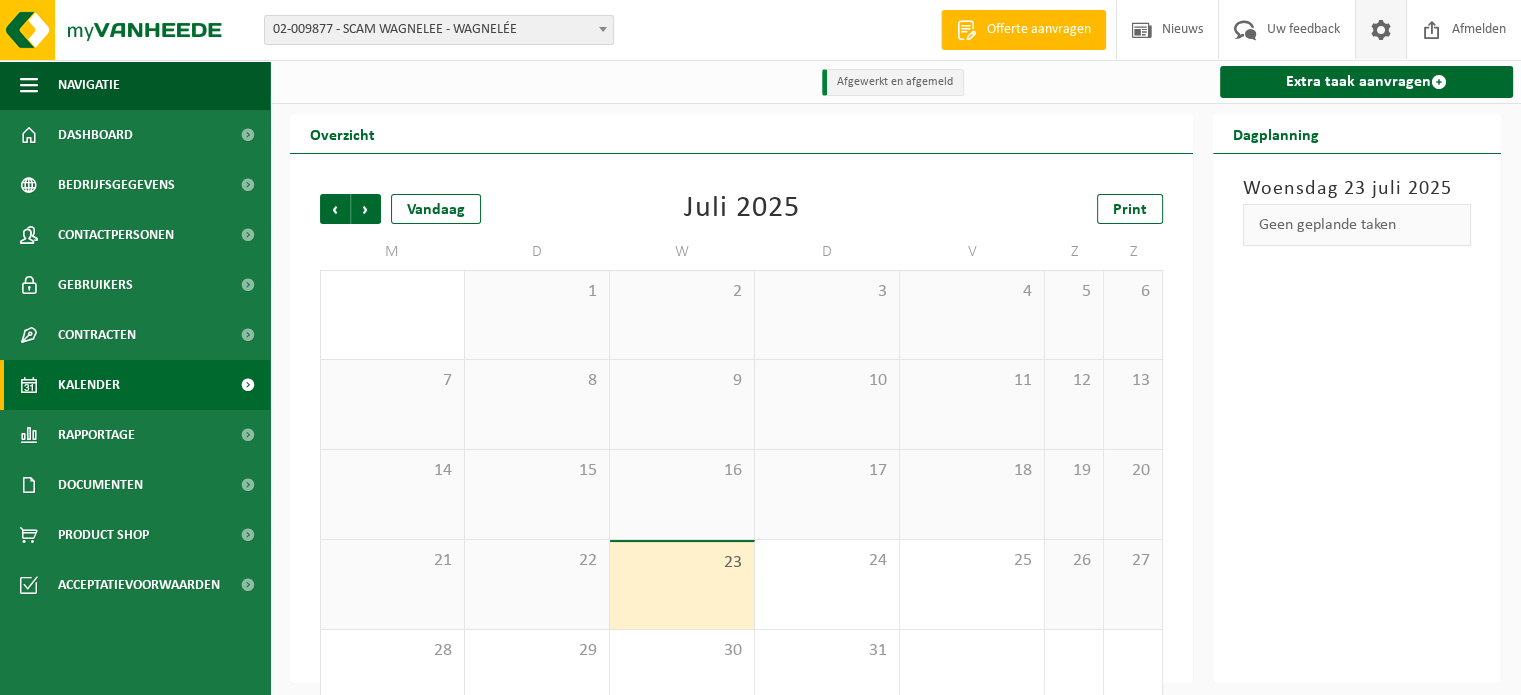 click at bounding box center (1381, 29) 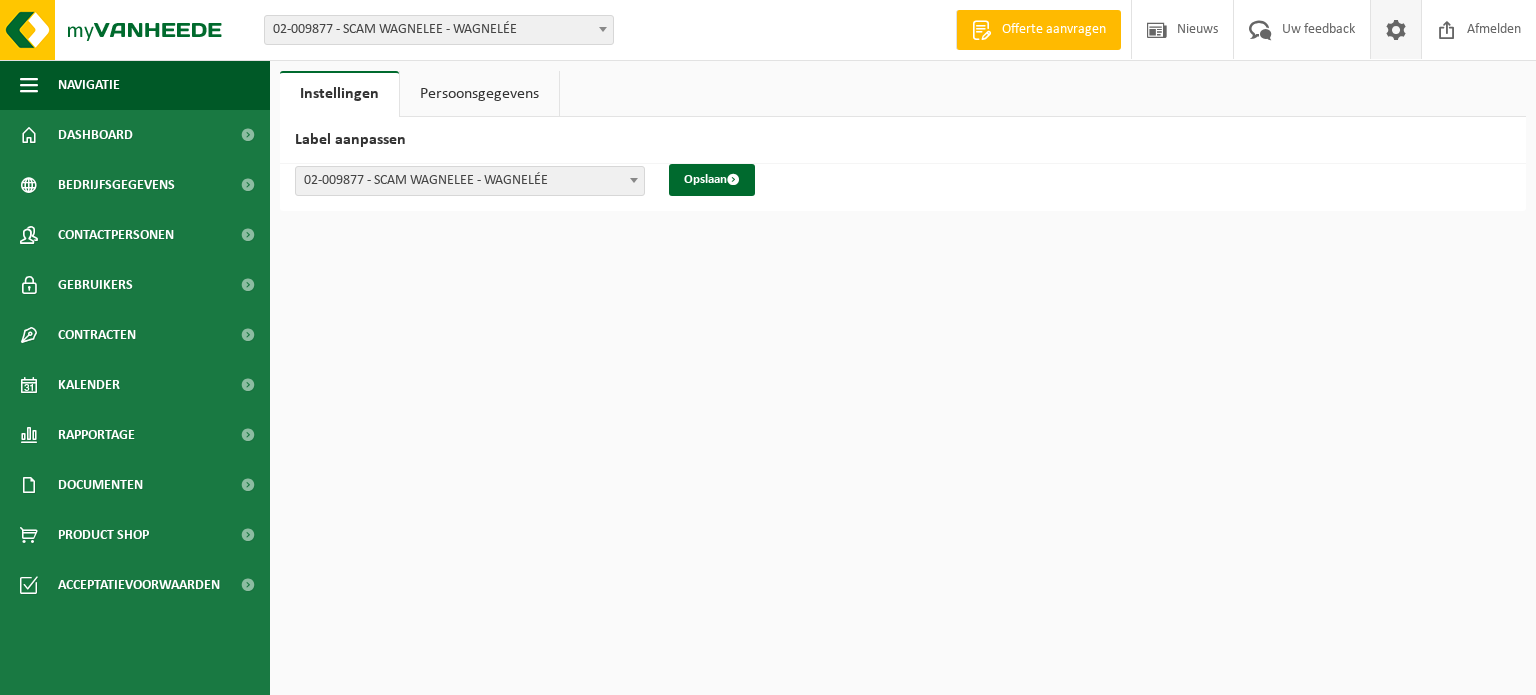 scroll, scrollTop: 0, scrollLeft: 0, axis: both 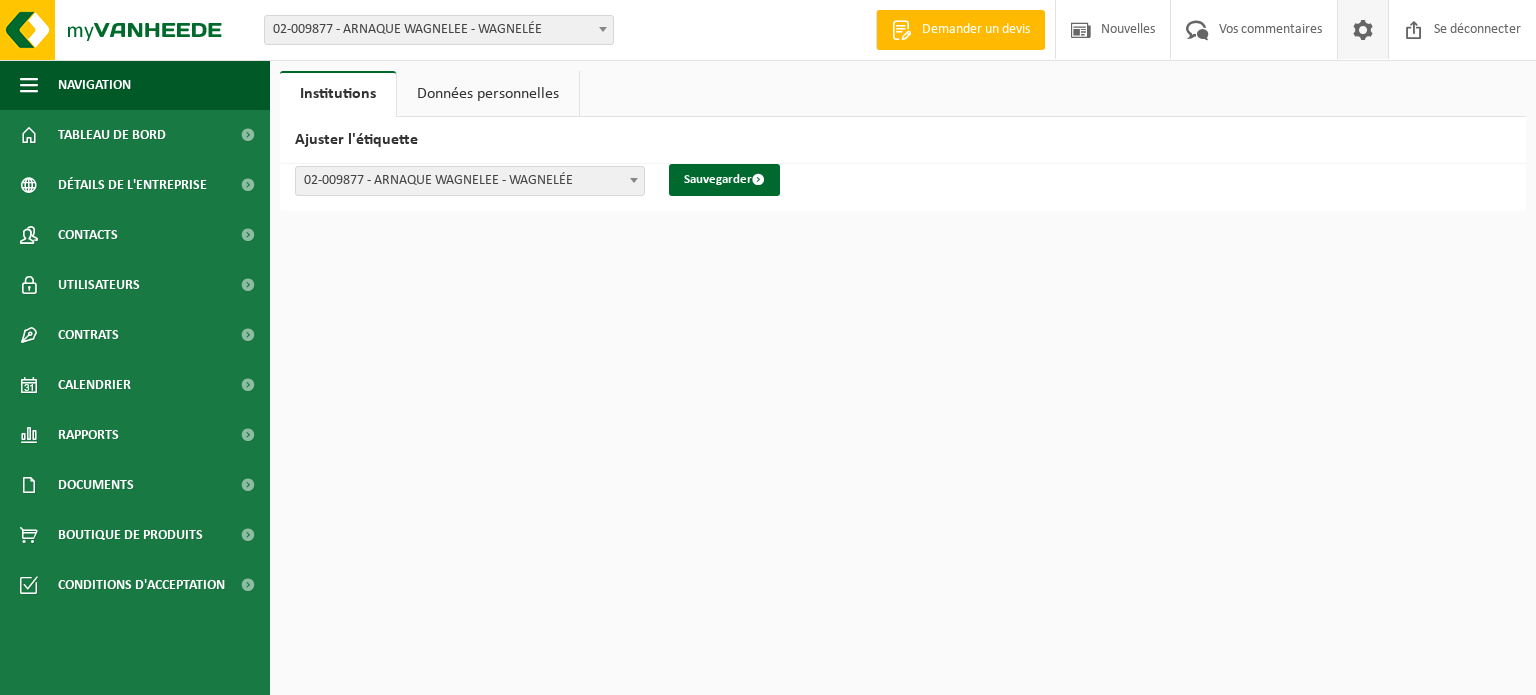 click on "Bifurquer:       01-550023 - [GEOGRAPHIC_DATA] SEILLES - SEILLES 01-084460 - ALIA 2 - FLOREFFE 02-009856 - [GEOGRAPHIC_DATA] ACHÊNE - ACHÊNE 02-009878 - ARNAQUE ANDERLUES - ANDERLUES 02-009857 - ARNAQUE AUDREGNIES - AUDREGNIES 02-009879 - [GEOGRAPHIC_DATA] BAILEUX - BAILEUX 02-009858 - ARNAQUE BRAIVES - BRAIVES 02-009859 - ARNAQUE CHAPON-[GEOGRAPHIC_DATA] - [GEOGRAPHIC_DATA]-[GEOGRAPHIC_DATA] 02-009860 - [GEOGRAPHIC_DATA][PERSON_NAME][GEOGRAPHIC_DATA] - [GEOGRAPHIC_DATA]-[GEOGRAPHIC_DATA] 10-802839 - [GEOGRAPHIC_DATA] DOISCHE - [GEOGRAPHIC_DATA] 02-009861 - [GEOGRAPHIC_DATA] DONSTIENNES - [GEOGRAPHIC_DATA] 10-801700 - ARNAQUE FARCIENNES - FARCIENNES 02-009862 - [GEOGRAPHIC_DATA] À [GEOGRAPHIC_DATA] - [GEOGRAPHIC_DATA] 02-009863 - [GEOGRAPHIC_DATA] [GEOGRAPHIC_DATA] - [GEOGRAPHIC_DATA] 02-009864 - [GEOGRAPHIC_DATA] [GEOGRAPHIC_DATA] - [GEOGRAPHIC_DATA]-[GEOGRAPHIC_DATA]-GOSSELIES 02-009855 - [GEOGRAPHIC_DATA] GEMBLOUX - [GEOGRAPHIC_DATA] 02-009880 - ARNAQUE GIVRY - GIVRY 02-009865 - [GEOGRAPHIC_DATA] GRAND-[GEOGRAPHIC_DATA] - GRAND-LEEZ 02-009881 - [PERSON_NAME]* - HAMOIS 02-009866 - [GEOGRAPHIC_DATA] HAVINNES - [GEOGRAPHIC_DATA] 02-009882 - [GEOGRAPHIC_DATA] HERON - HERON 02-009883 - [GEOGRAPHIC_DATA] HOUTAIN - [GEOGRAPHIC_DATA]-[GEOGRAPHIC_DATA] 02-009868 - [GEOGRAPHIC_DATA] ISNES - ISNES 02-009869 - [GEOGRAPHIC_DATA]" at bounding box center (768, 347) 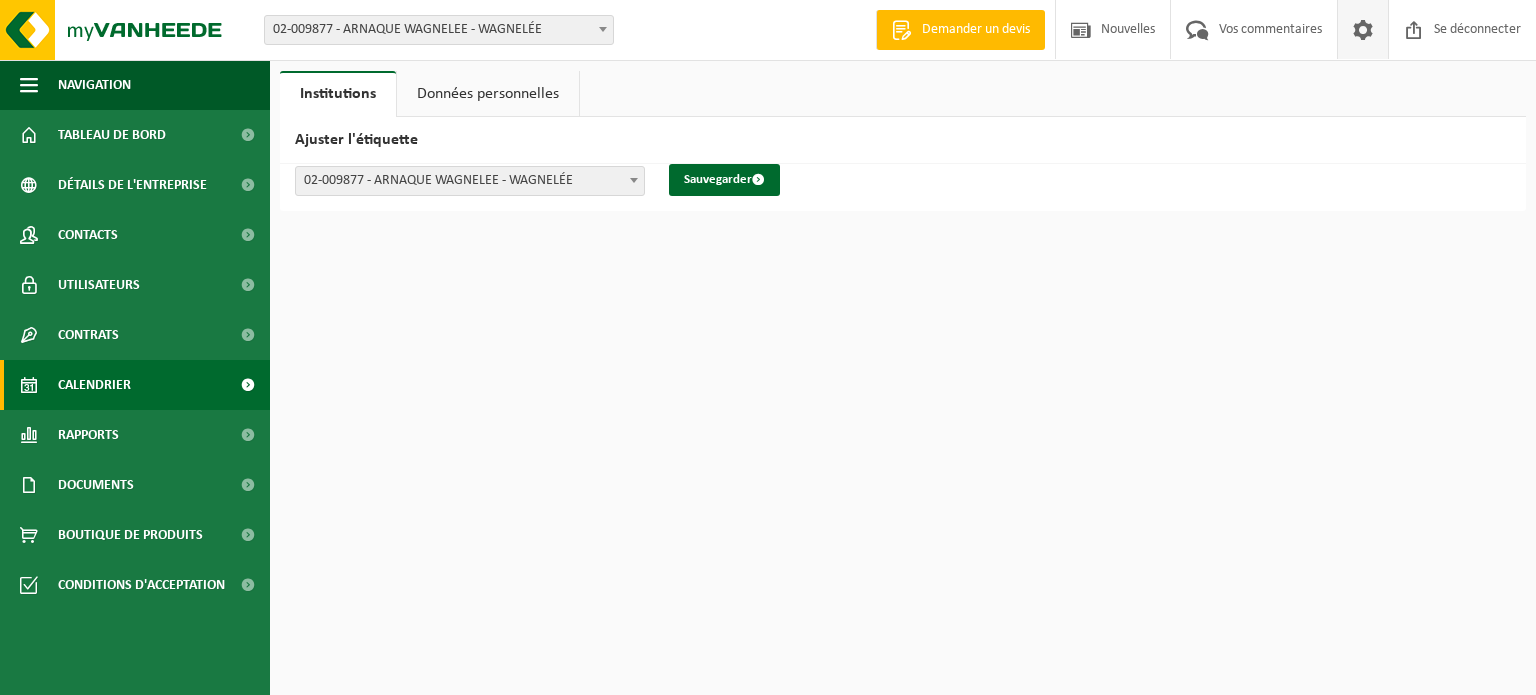click on "Calendrier" at bounding box center (94, 385) 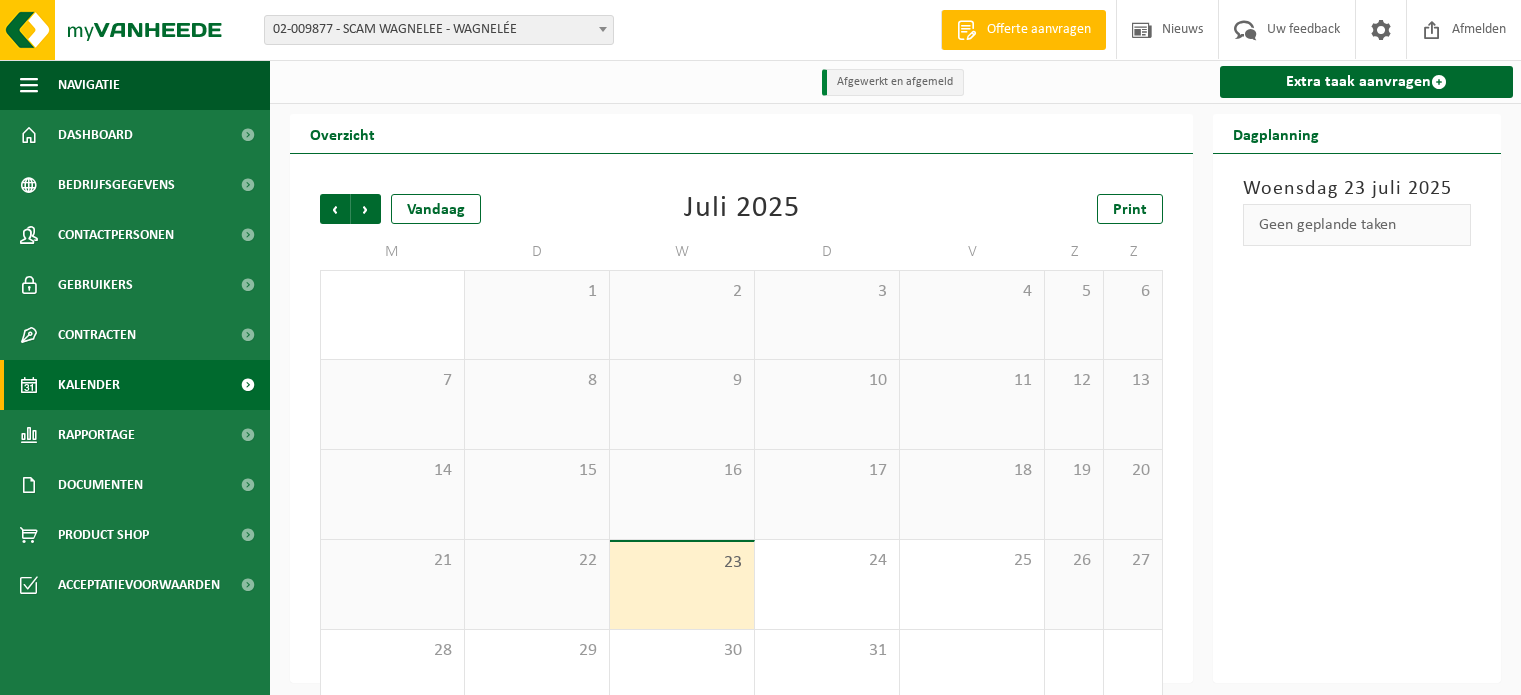 scroll, scrollTop: 0, scrollLeft: 0, axis: both 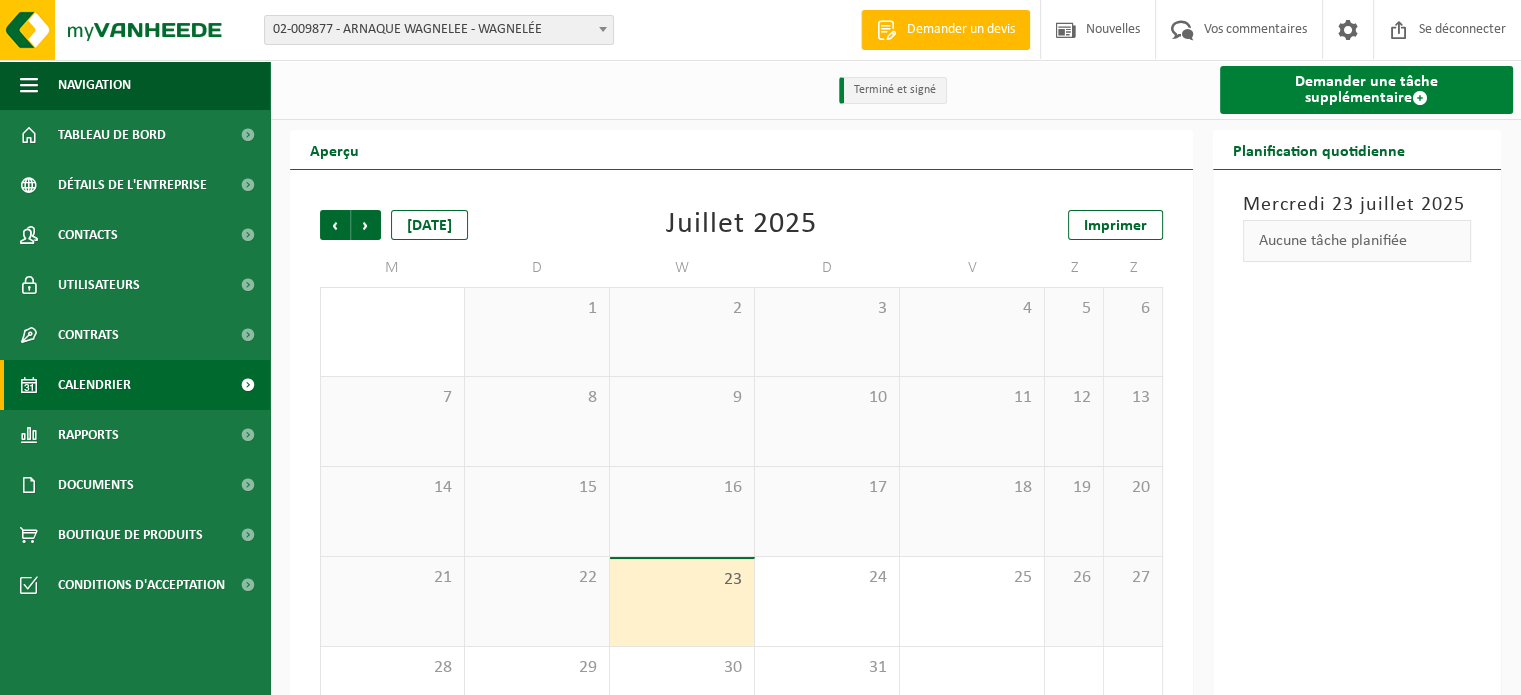 click on "Demander une tâche supplémentaire" at bounding box center [1366, 90] 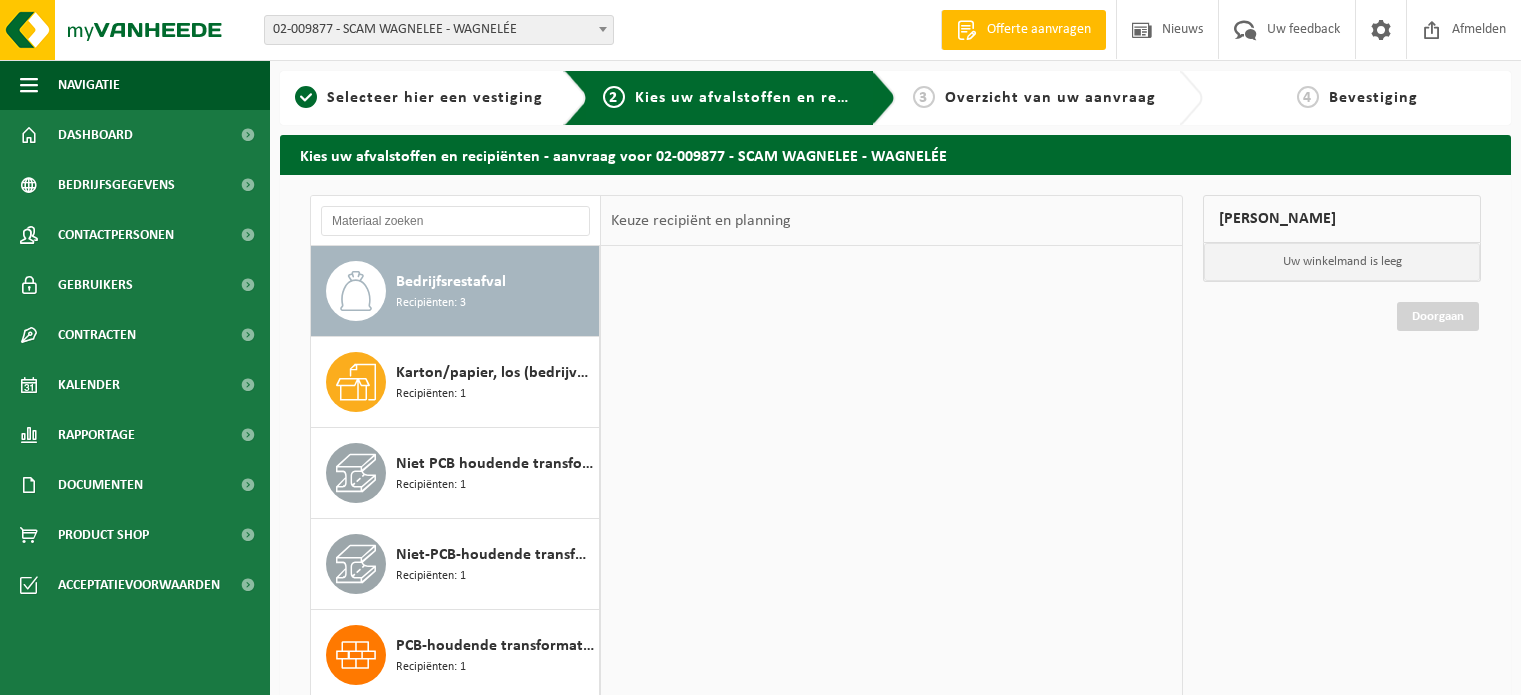 scroll, scrollTop: 0, scrollLeft: 0, axis: both 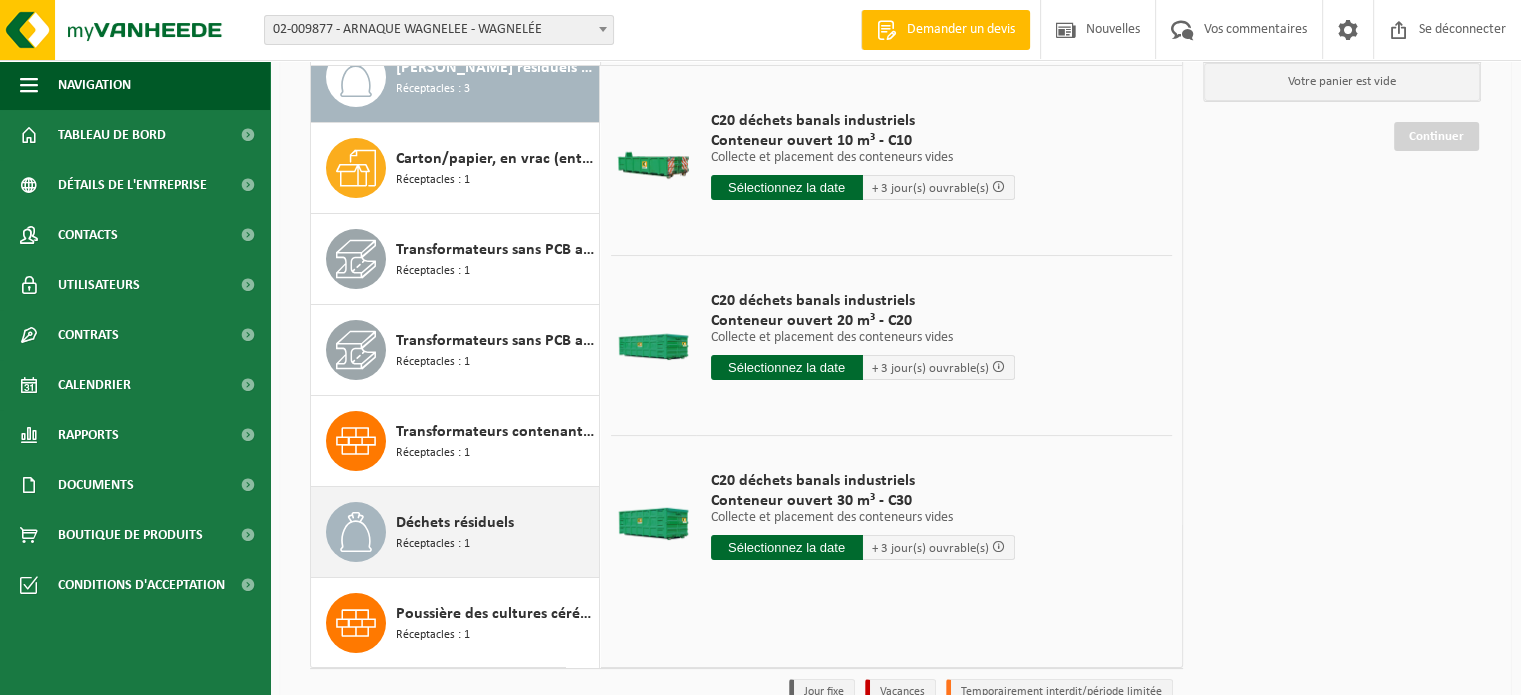 click on "Réceptacles : 1" at bounding box center (433, 544) 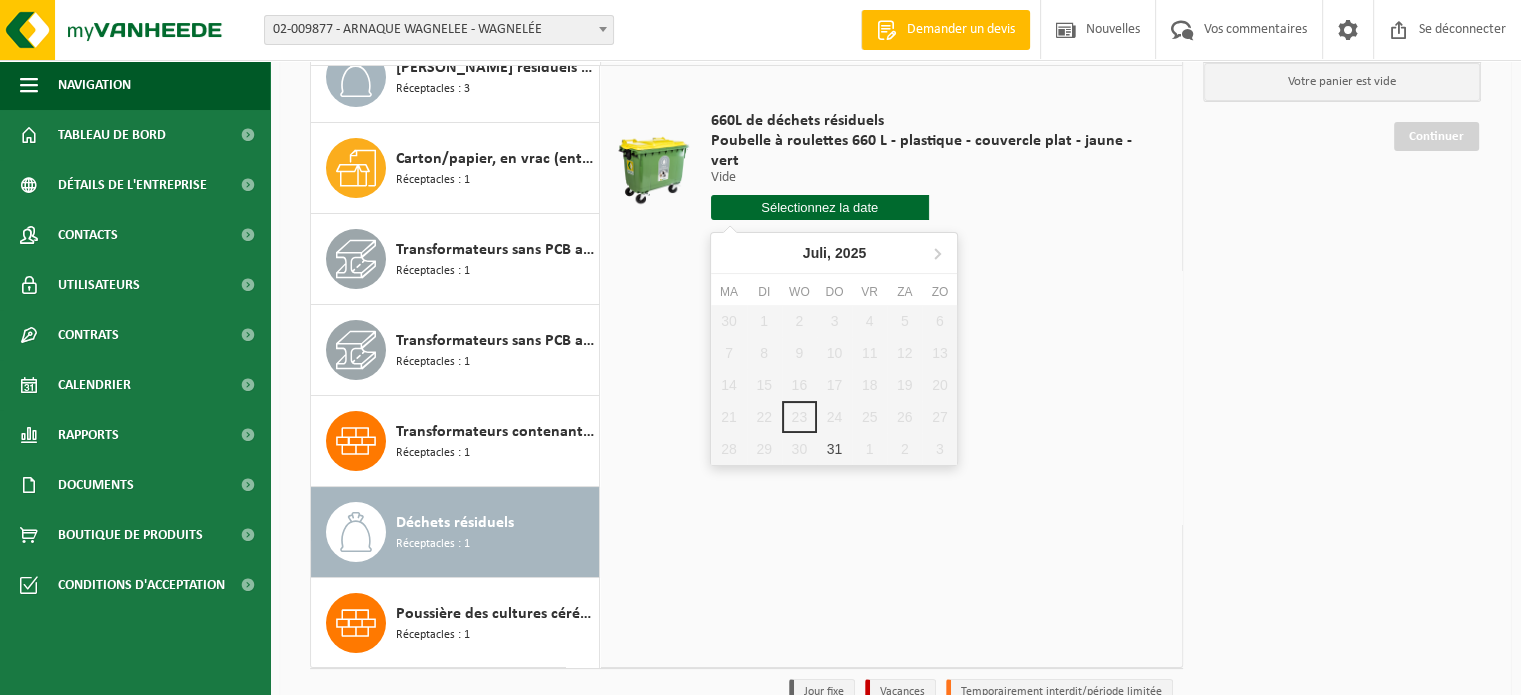 click at bounding box center [820, 207] 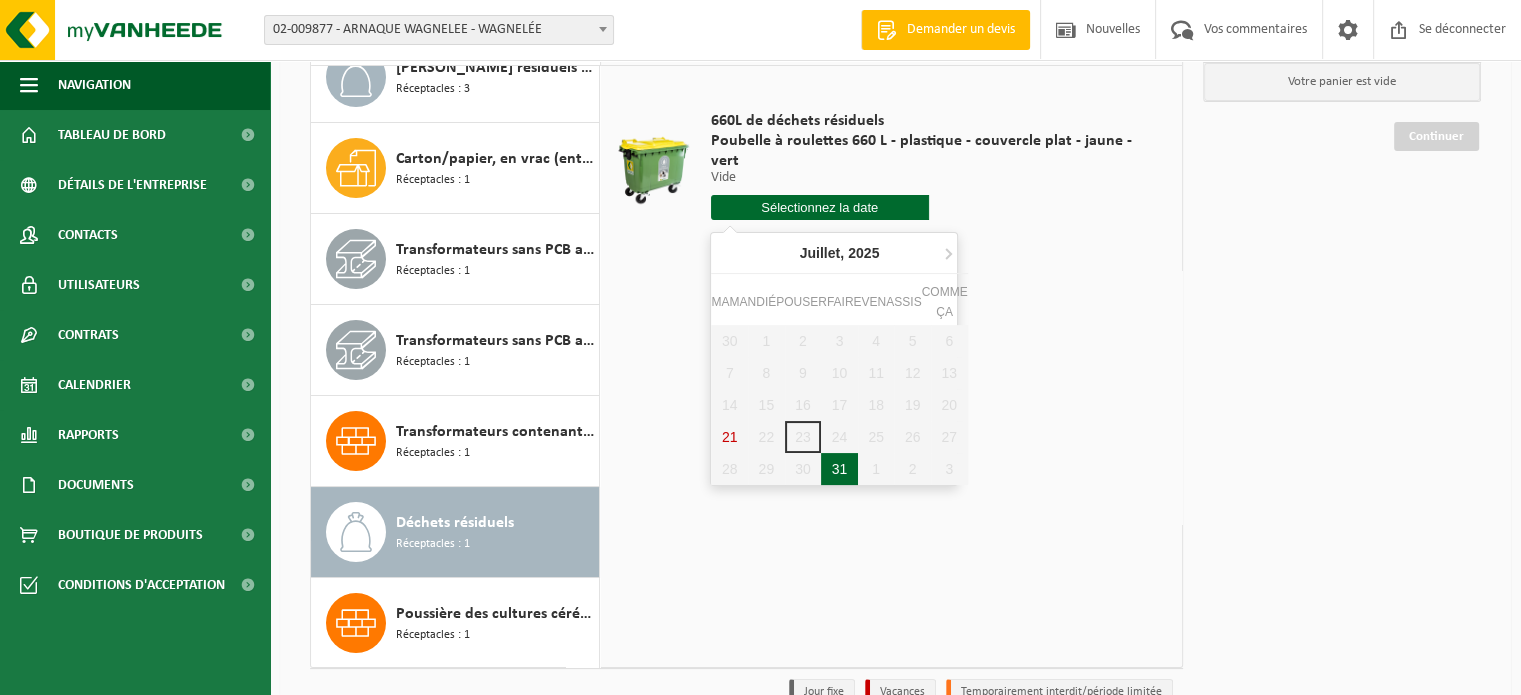 click on "31" at bounding box center [840, 469] 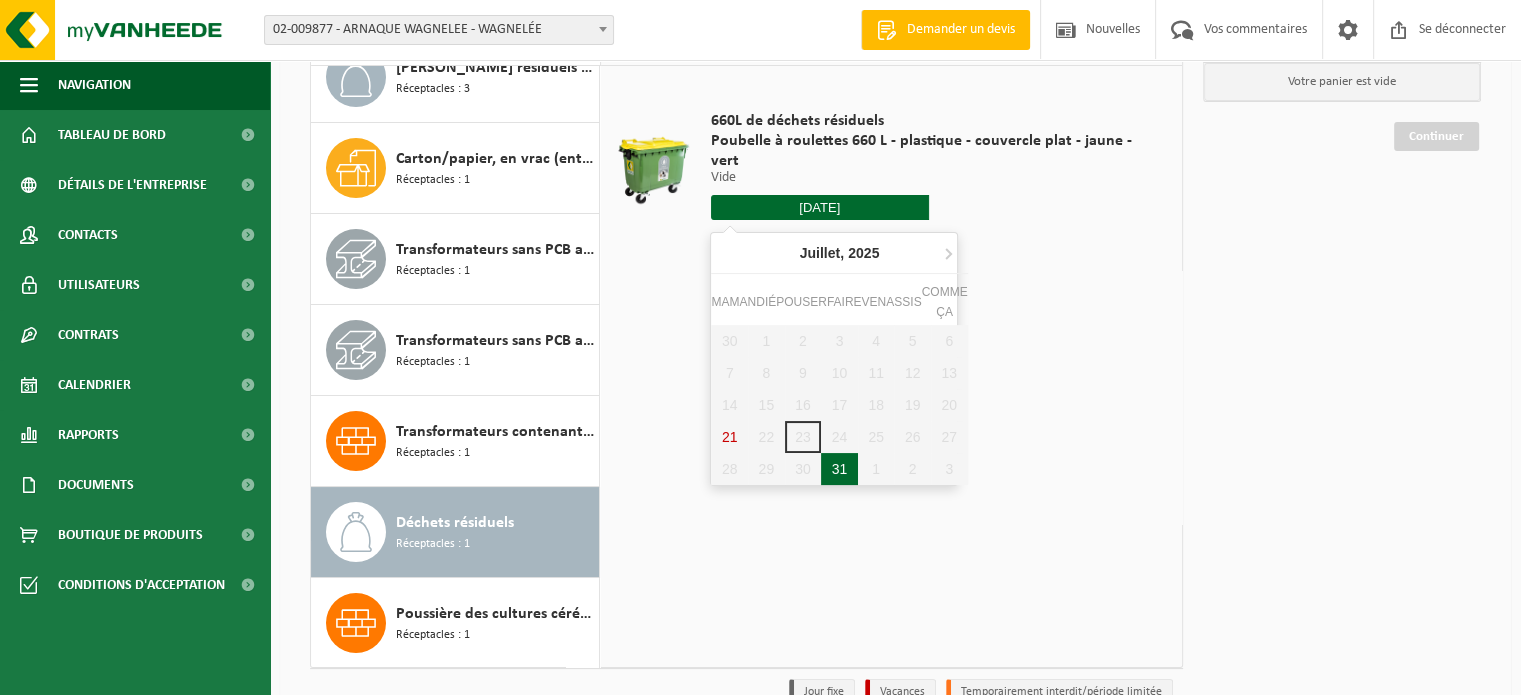 type on "Van 2025-07-31" 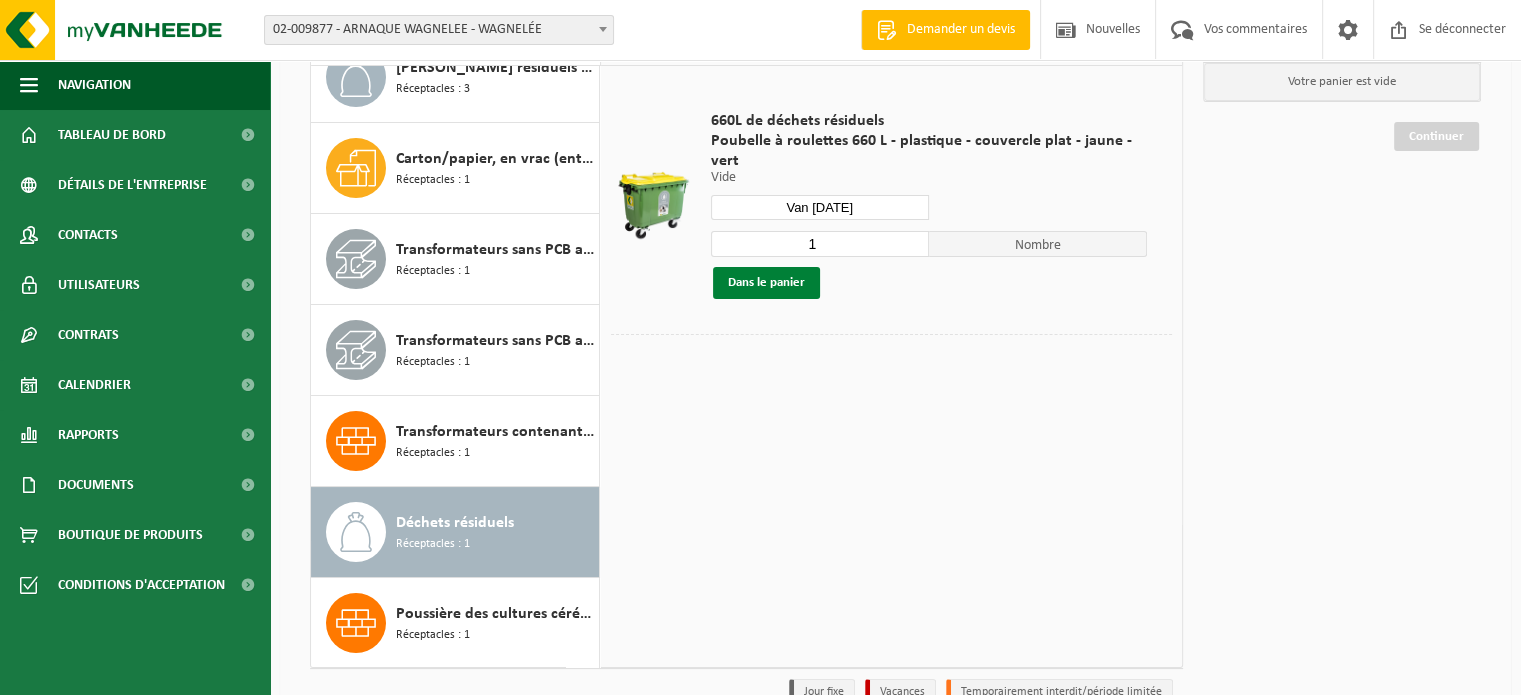 click on "Dans le panier" at bounding box center [766, 283] 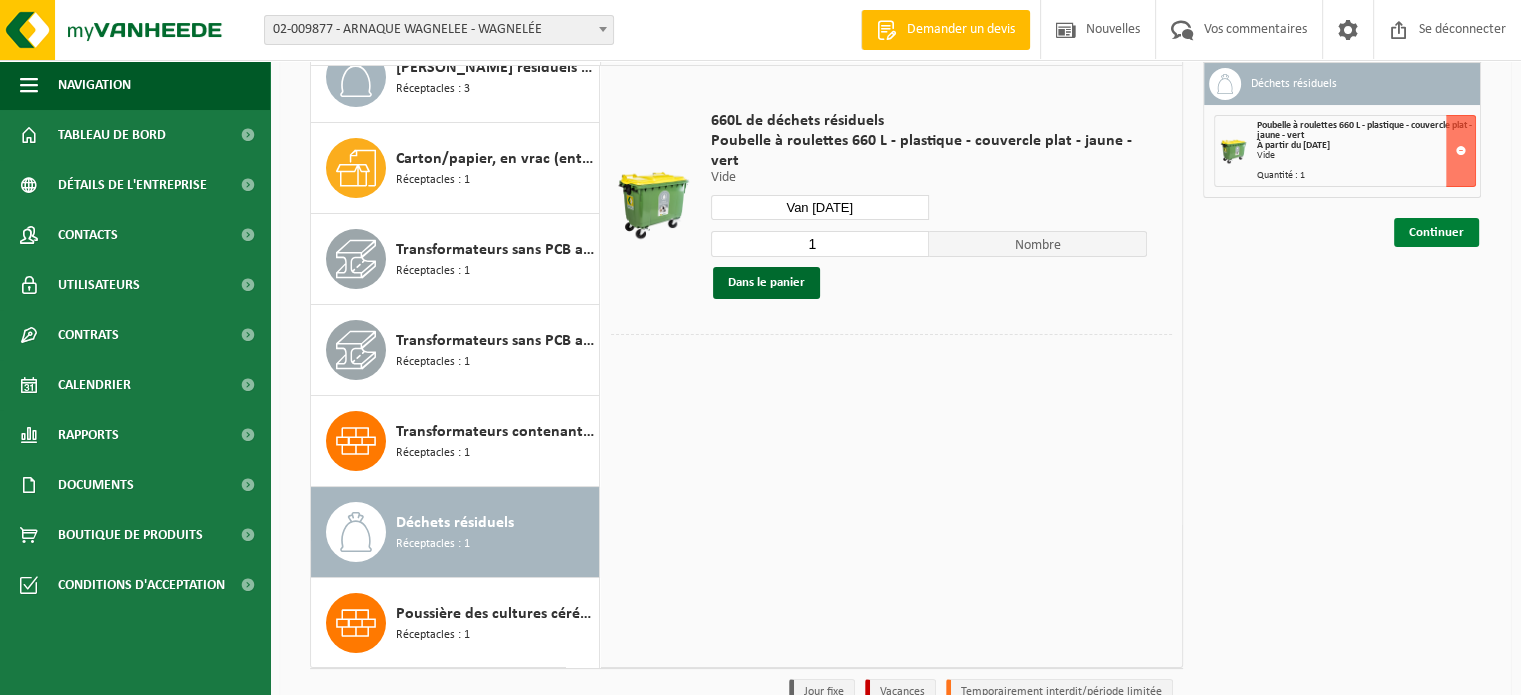 click on "Continuer" at bounding box center (1436, 232) 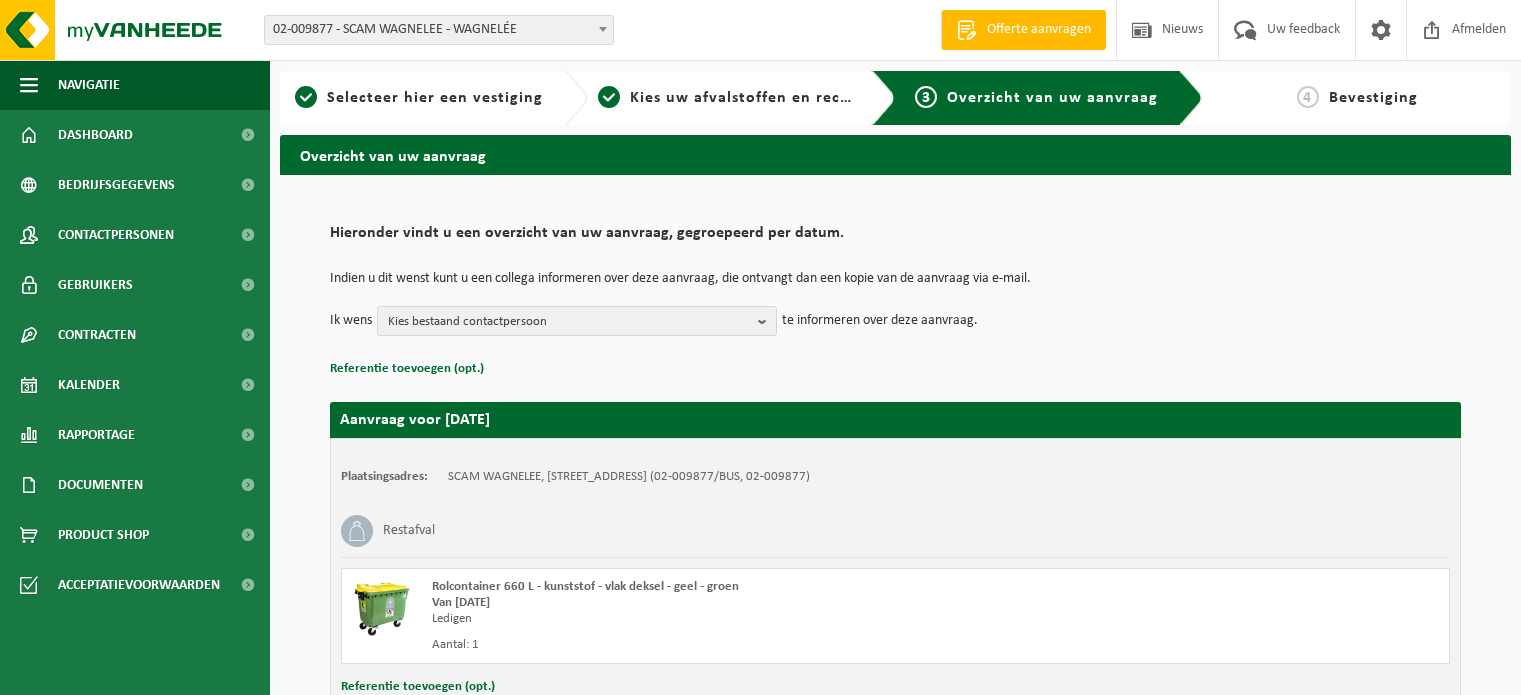 scroll, scrollTop: 0, scrollLeft: 0, axis: both 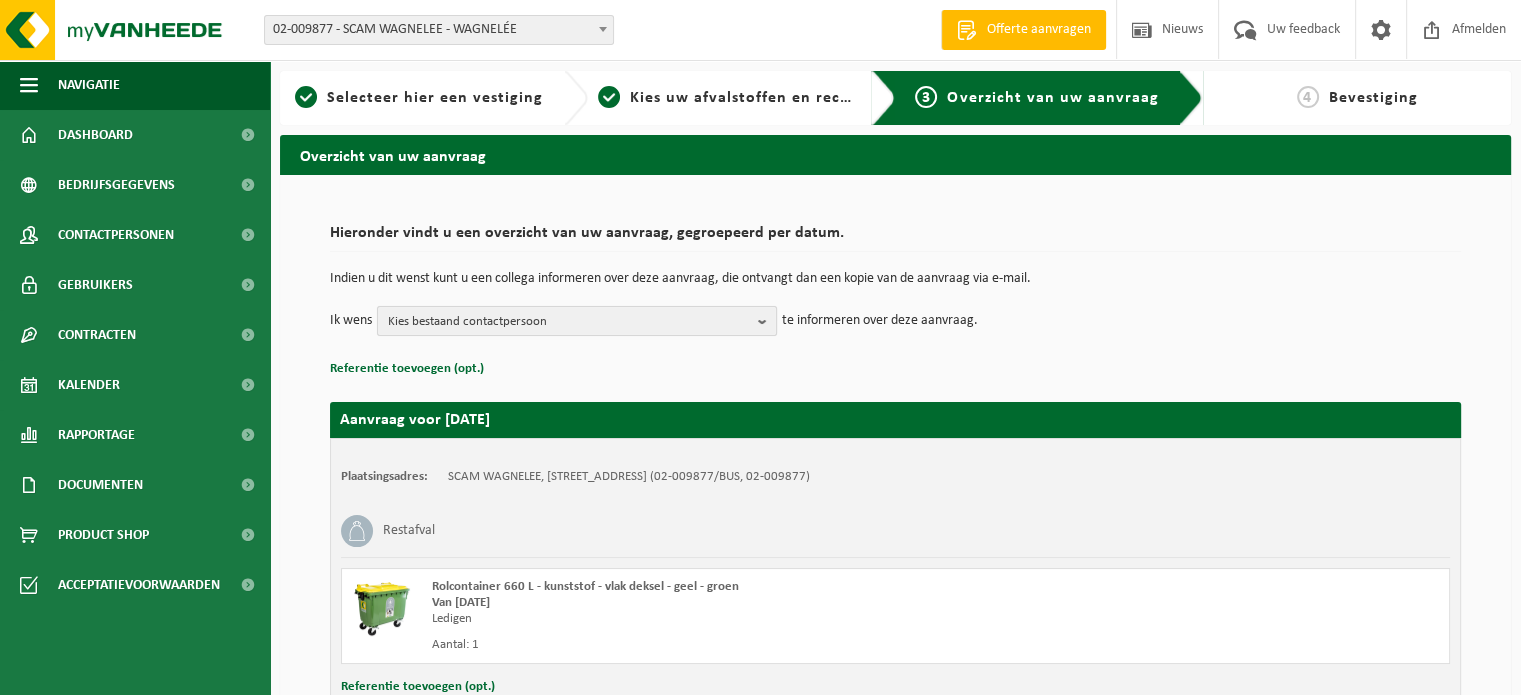 click on "Kies bestaand contactpersoon" at bounding box center [569, 322] 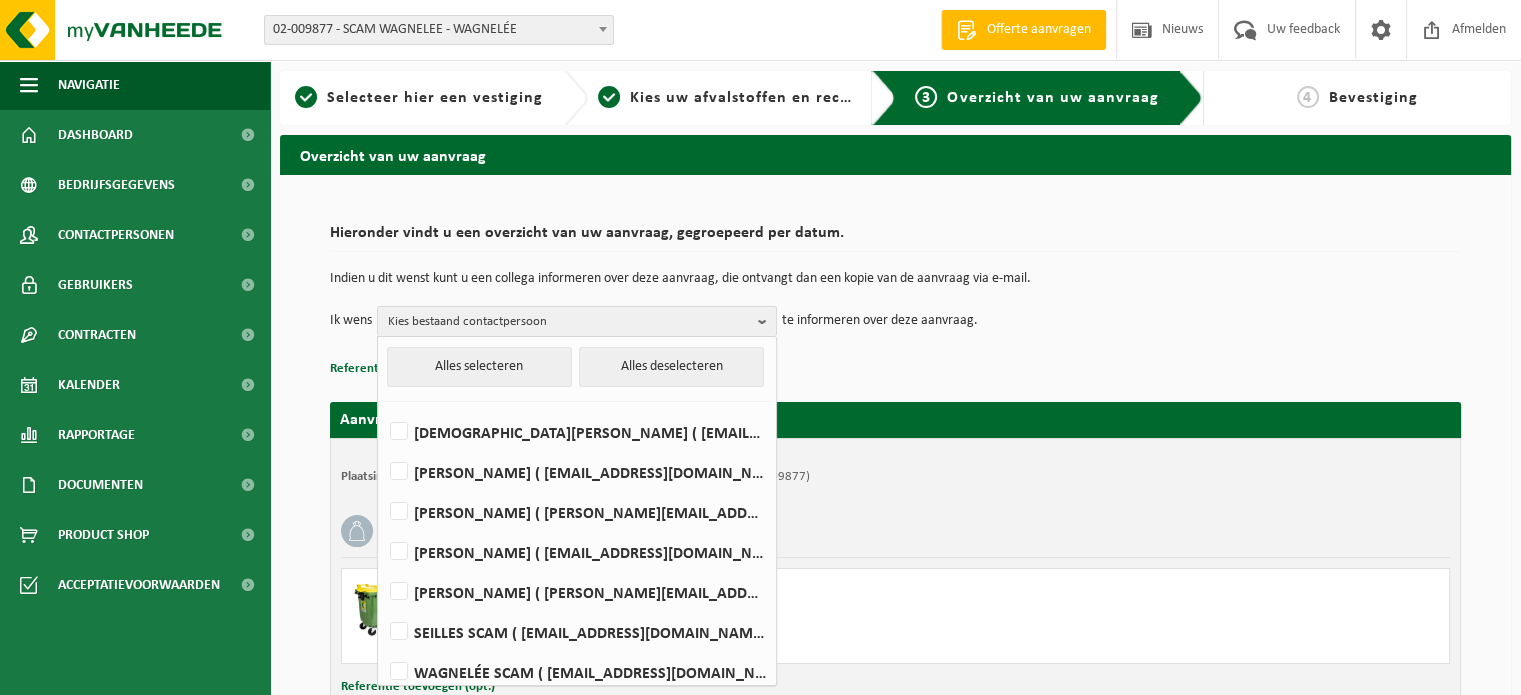 scroll, scrollTop: 9, scrollLeft: 0, axis: vertical 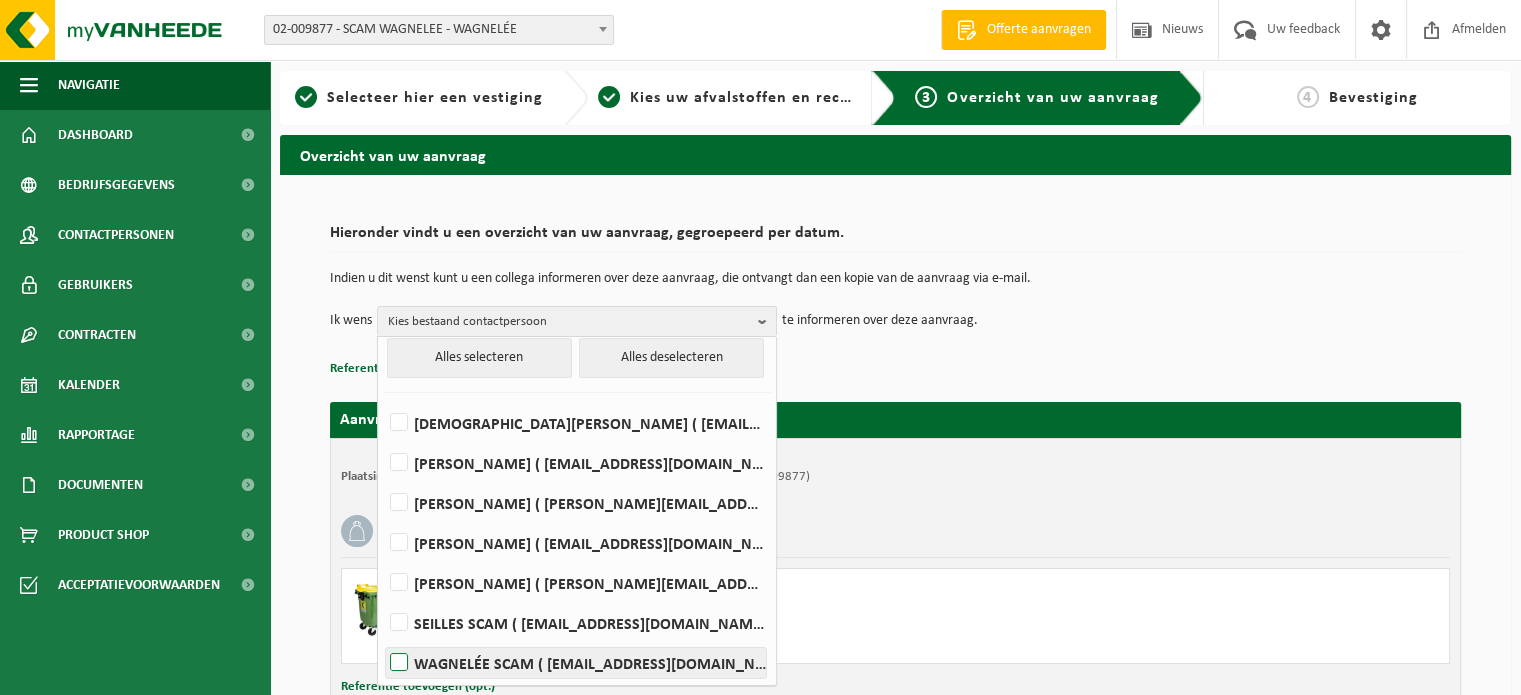 click on "WAGNELÉE SCAM ( wagnelee.scam@scam-sc.be )" at bounding box center (576, 663) 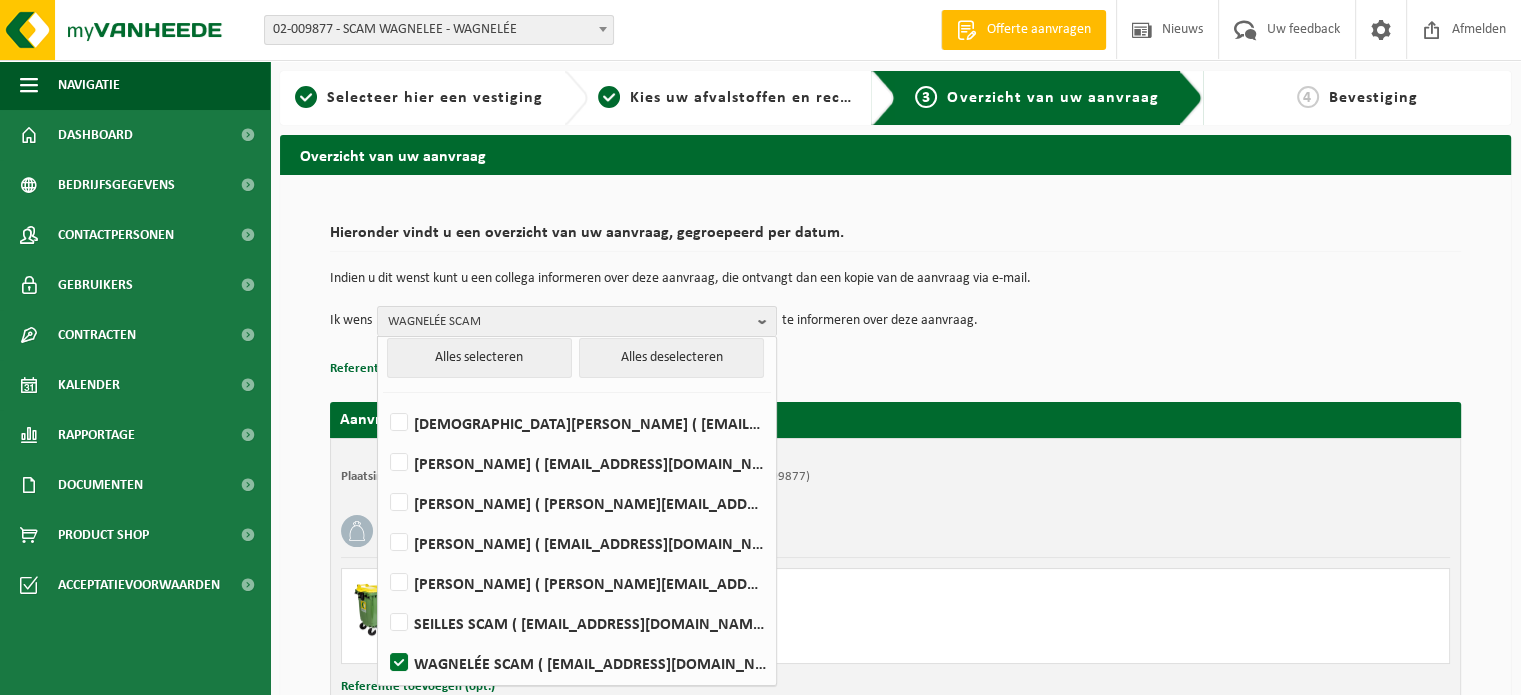 click on "Hieronder vindt u een overzicht van uw aanvraag, gegroepeerd per datum.              Indien u dit wenst kunt u een collega informeren over deze aanvraag, die ontvangt dan een kopie van de aanvraag via e-mail.           Ik wens        WAGNELÉE SCAM                   Alles selecteren Alles deselecteren         CHRISTIAN BALDUYCK ( christian.balduyck@scam-sc.be )         Stéphane Couvreur ( stephane.couvreur@scam-sc.be )         THIERRY DE SMEDT ( thierry.desmedt@scam-sc.be )         FRANÇOISE DEFRESNES ( francoise.defresnes@scam-sc.be )         ANTHONY MINET ( anthony.minet@scam-sc.be )         SEILLES SCAM ( scamseilles@scam-sc.be )         WAGNELÉE SCAM ( wagnelee.scam@scam-sc.be )              te informeren over deze aanvraag.               Referentie toevoegen (opt.)" at bounding box center [895, 298] 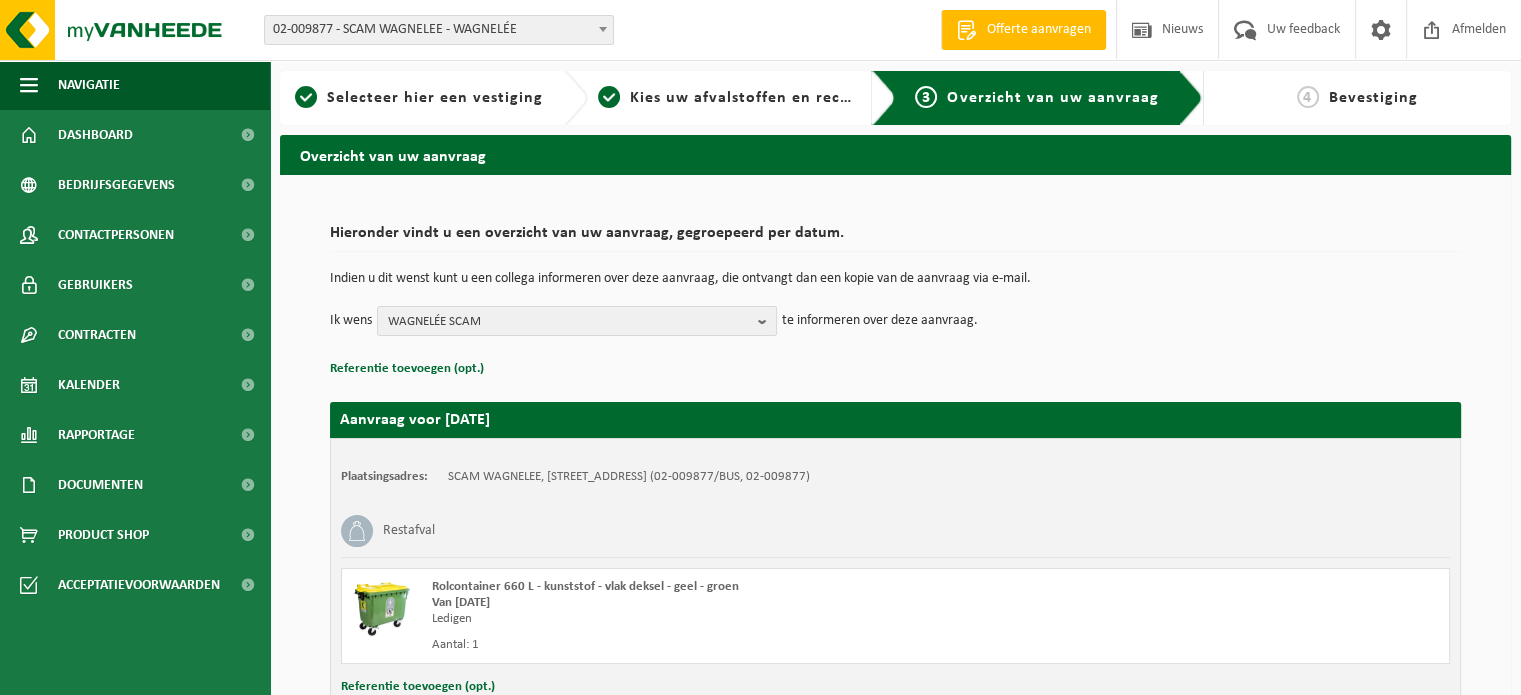 scroll, scrollTop: 151, scrollLeft: 0, axis: vertical 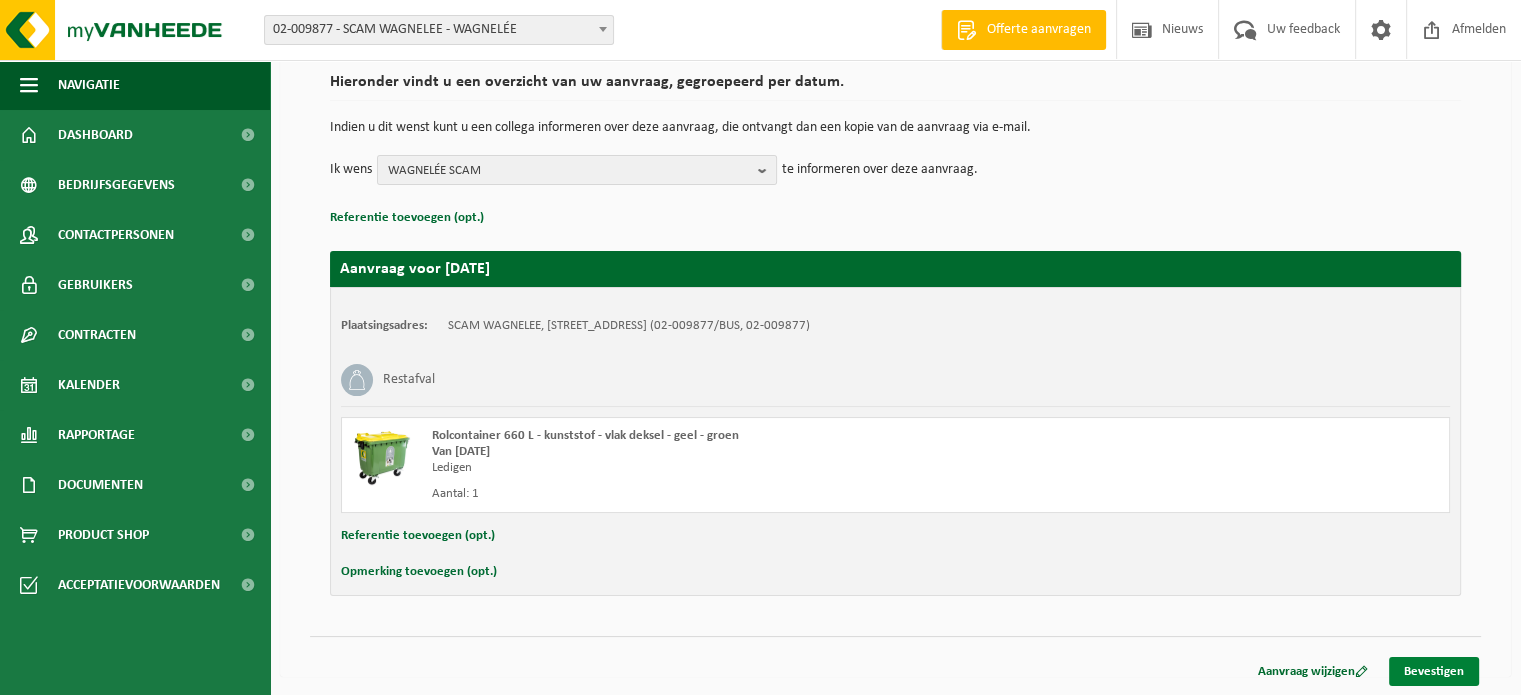 click on "Bevestigen" at bounding box center [1434, 671] 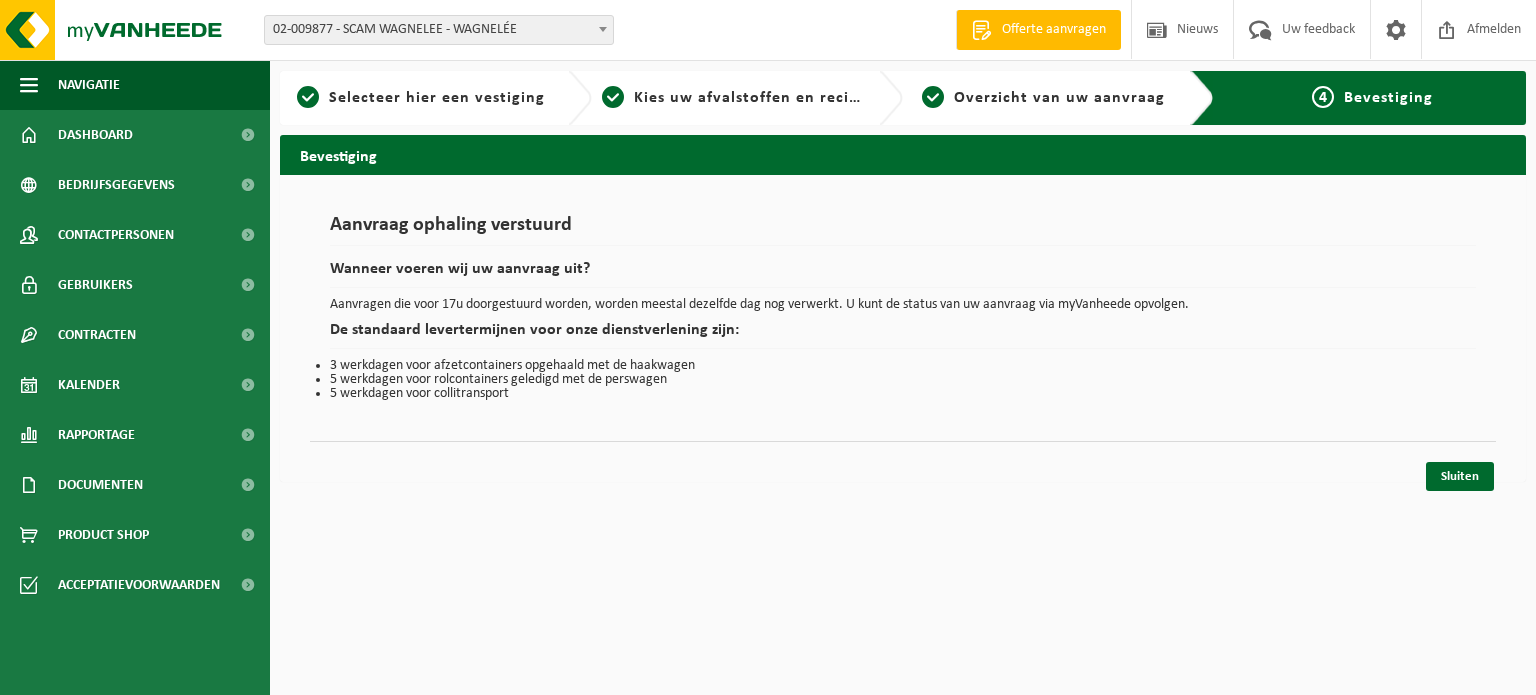 scroll, scrollTop: 0, scrollLeft: 0, axis: both 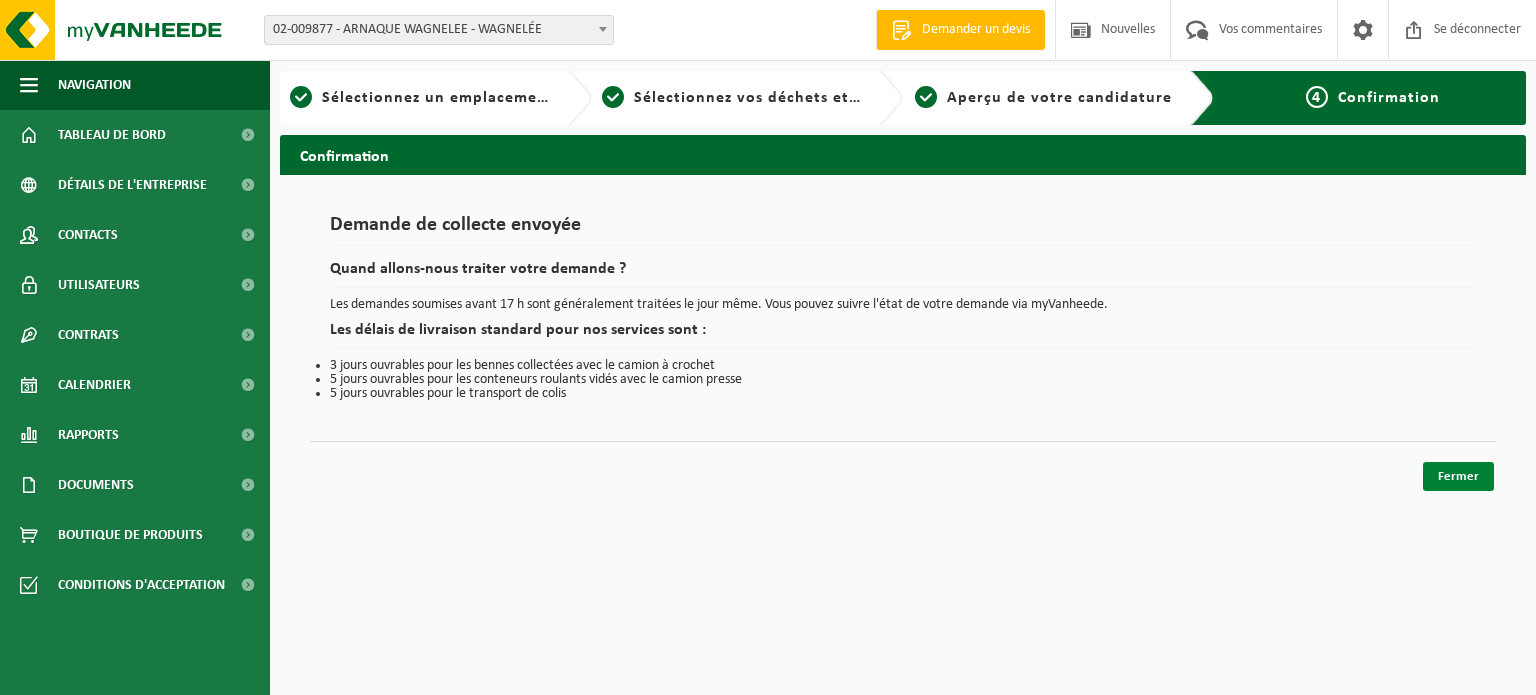 click on "Fermer" at bounding box center (1458, 476) 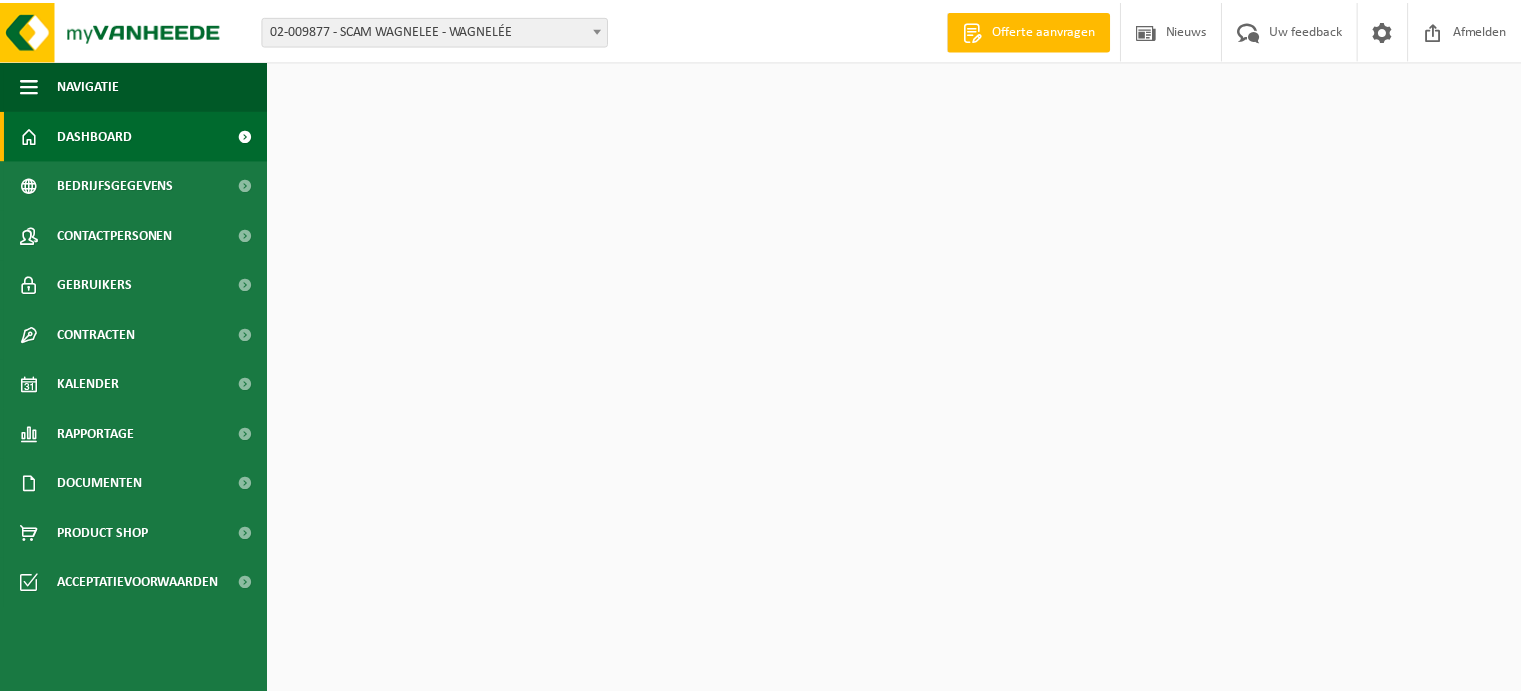 scroll, scrollTop: 0, scrollLeft: 0, axis: both 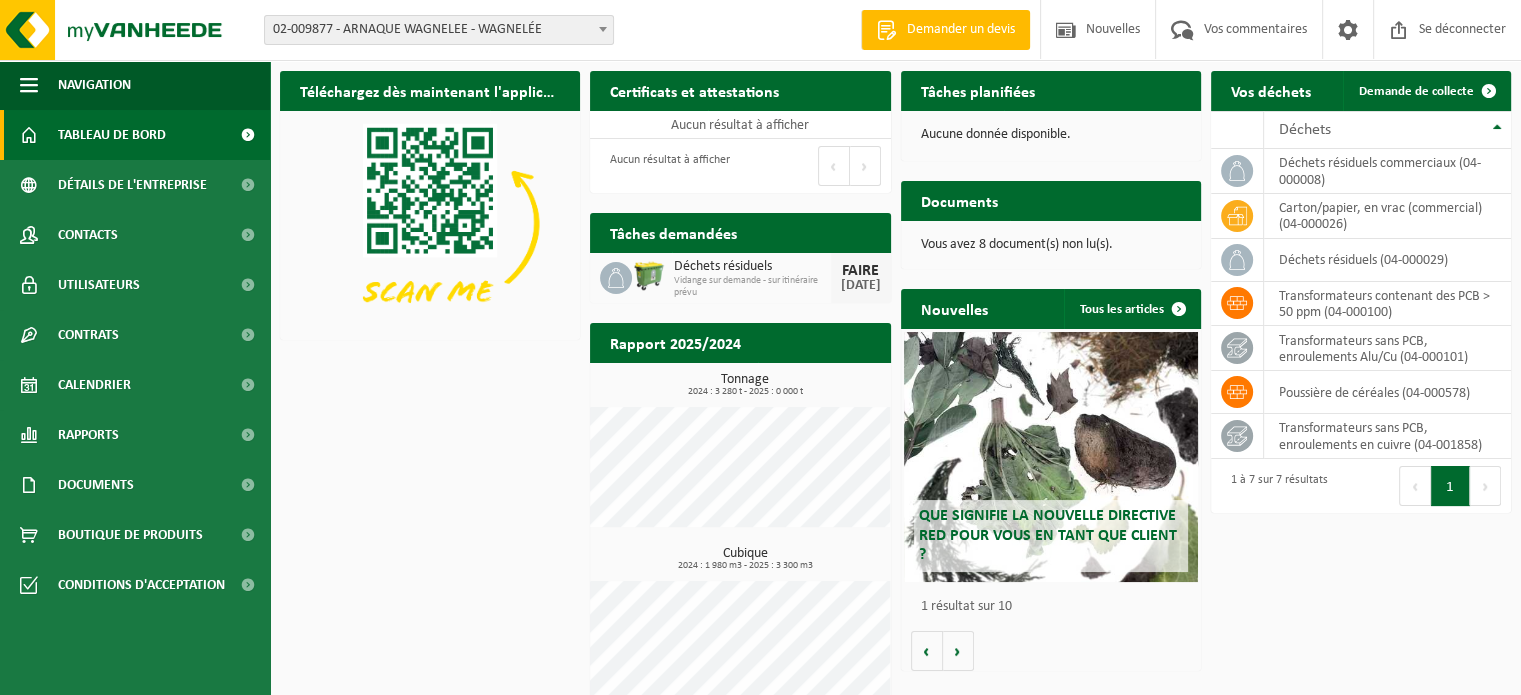 click on "02-009877 - ARNAQUE WAGNELEE - WAGNELÉE" at bounding box center [439, 30] 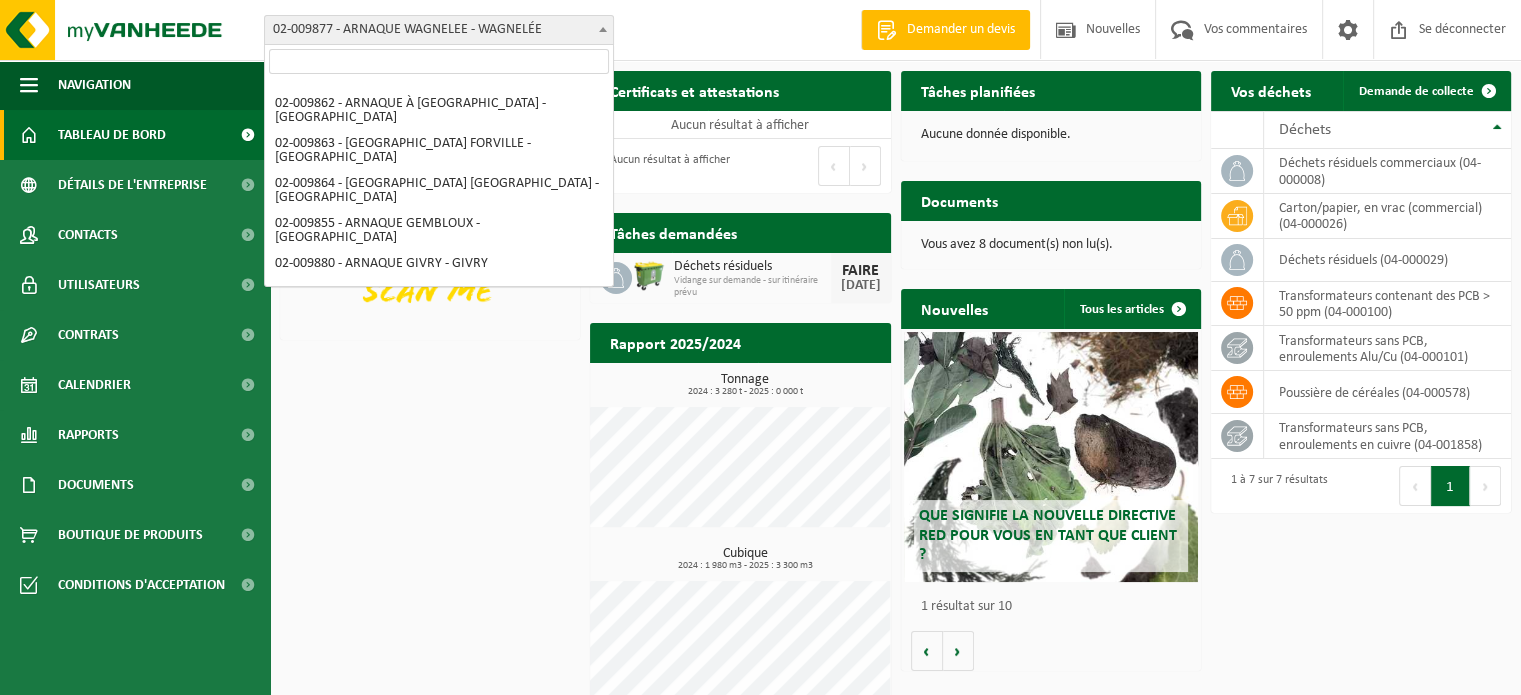 scroll, scrollTop: 345, scrollLeft: 0, axis: vertical 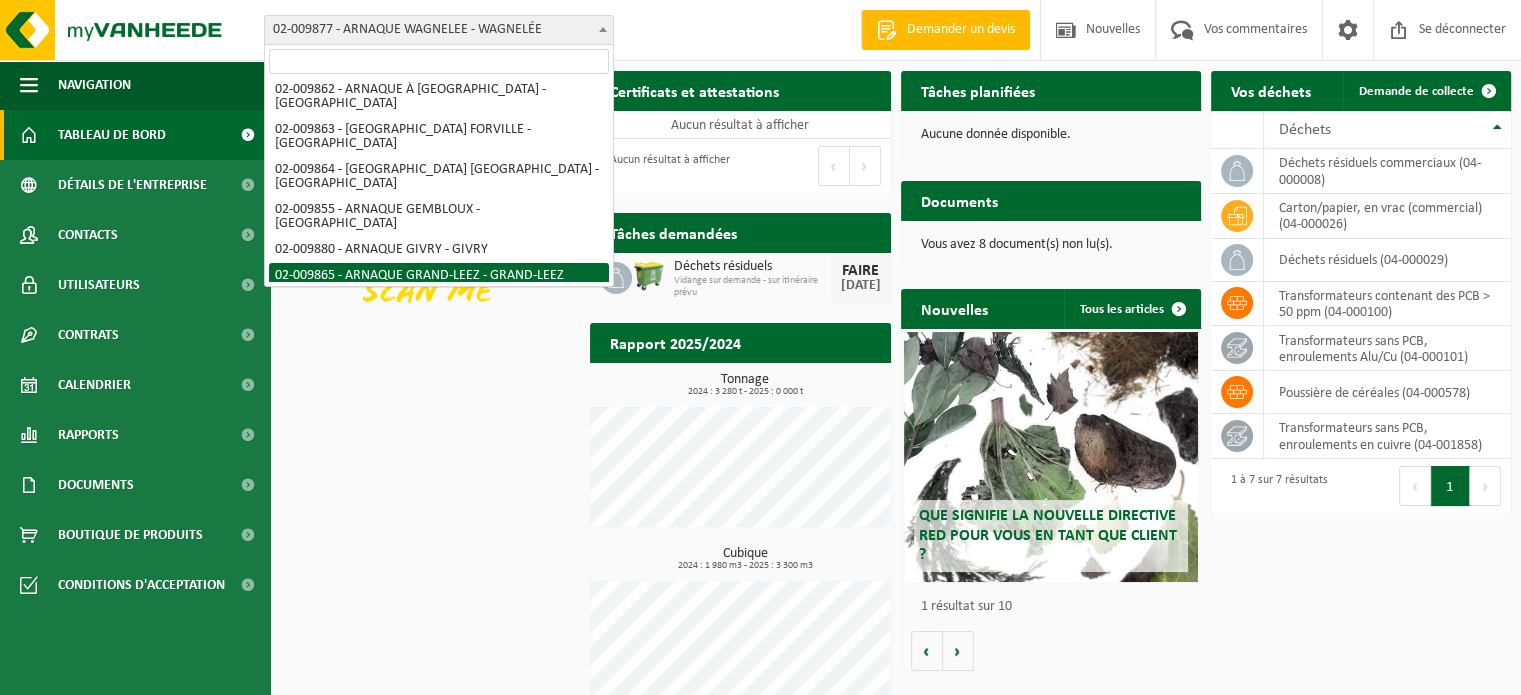 select on "1911" 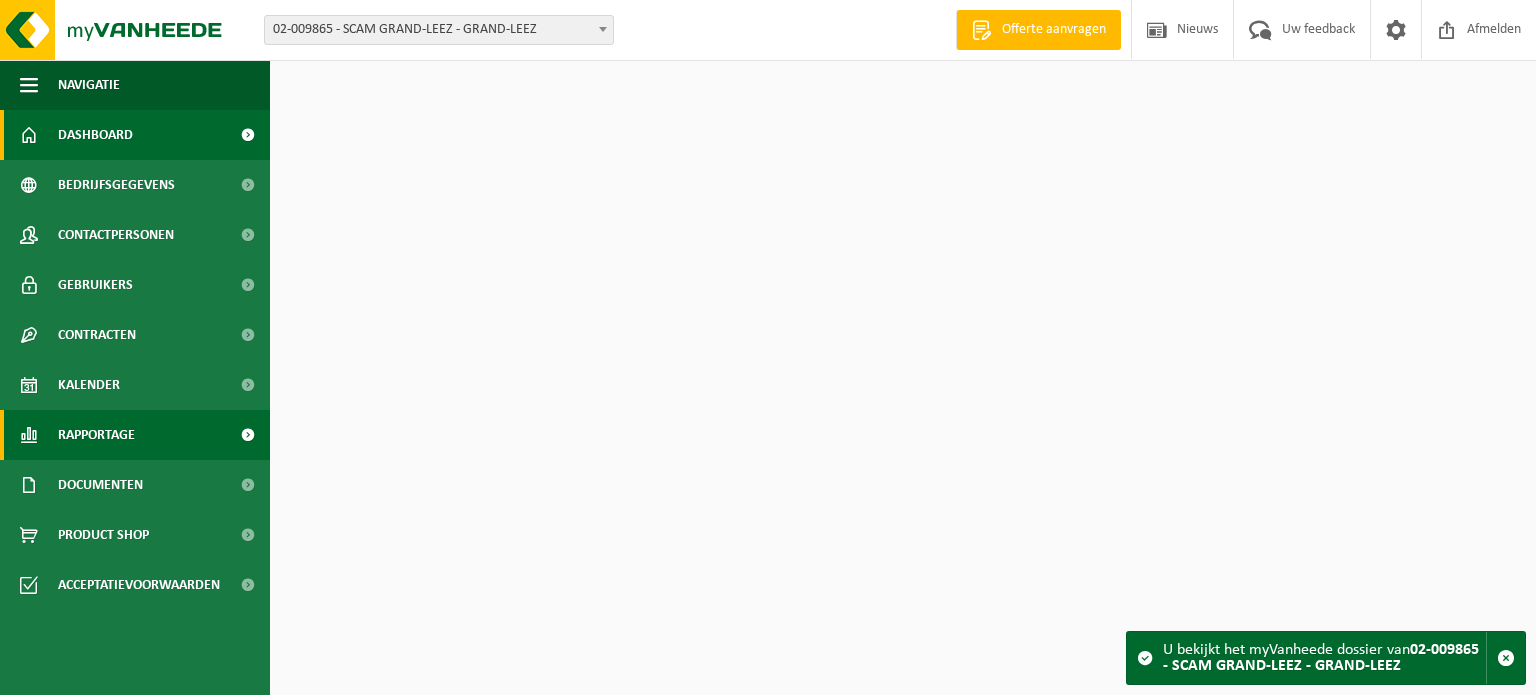 scroll, scrollTop: 0, scrollLeft: 0, axis: both 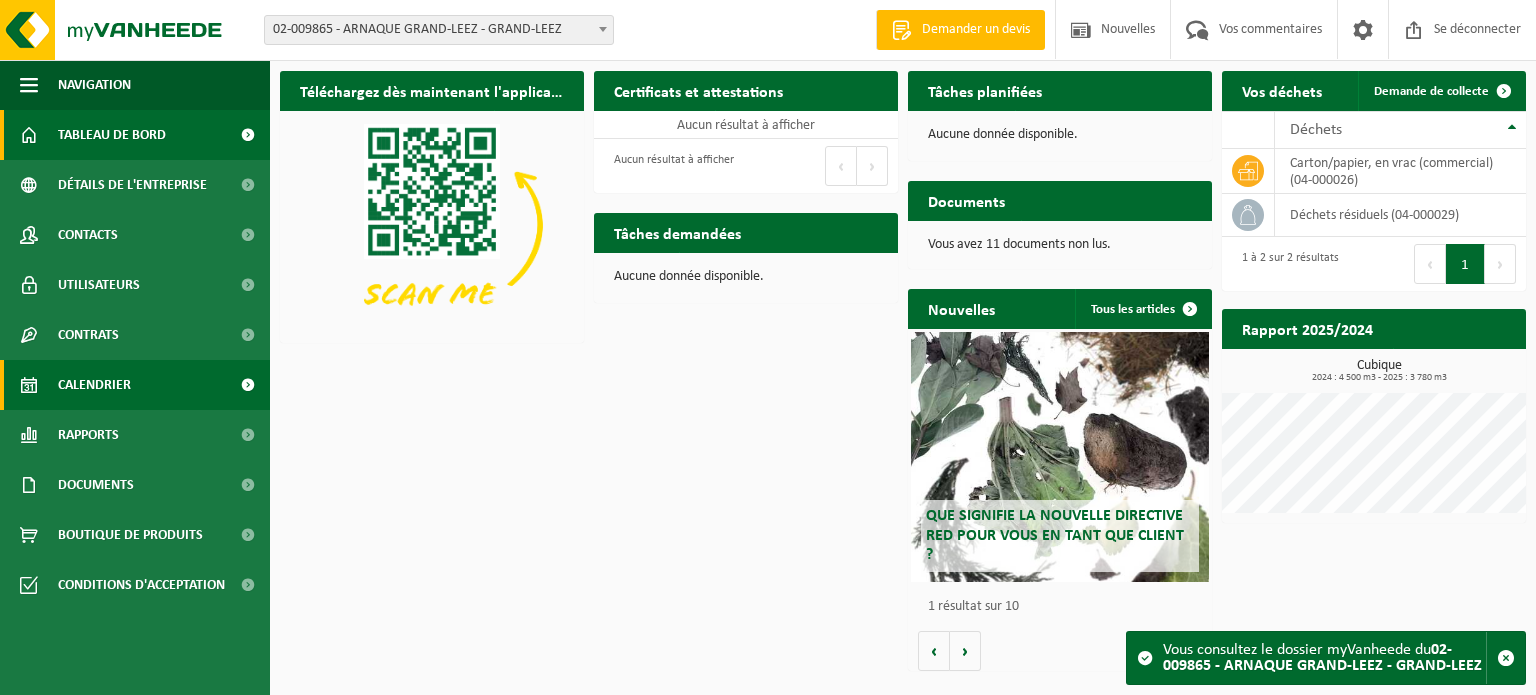 click on "Calendrier" at bounding box center [135, 385] 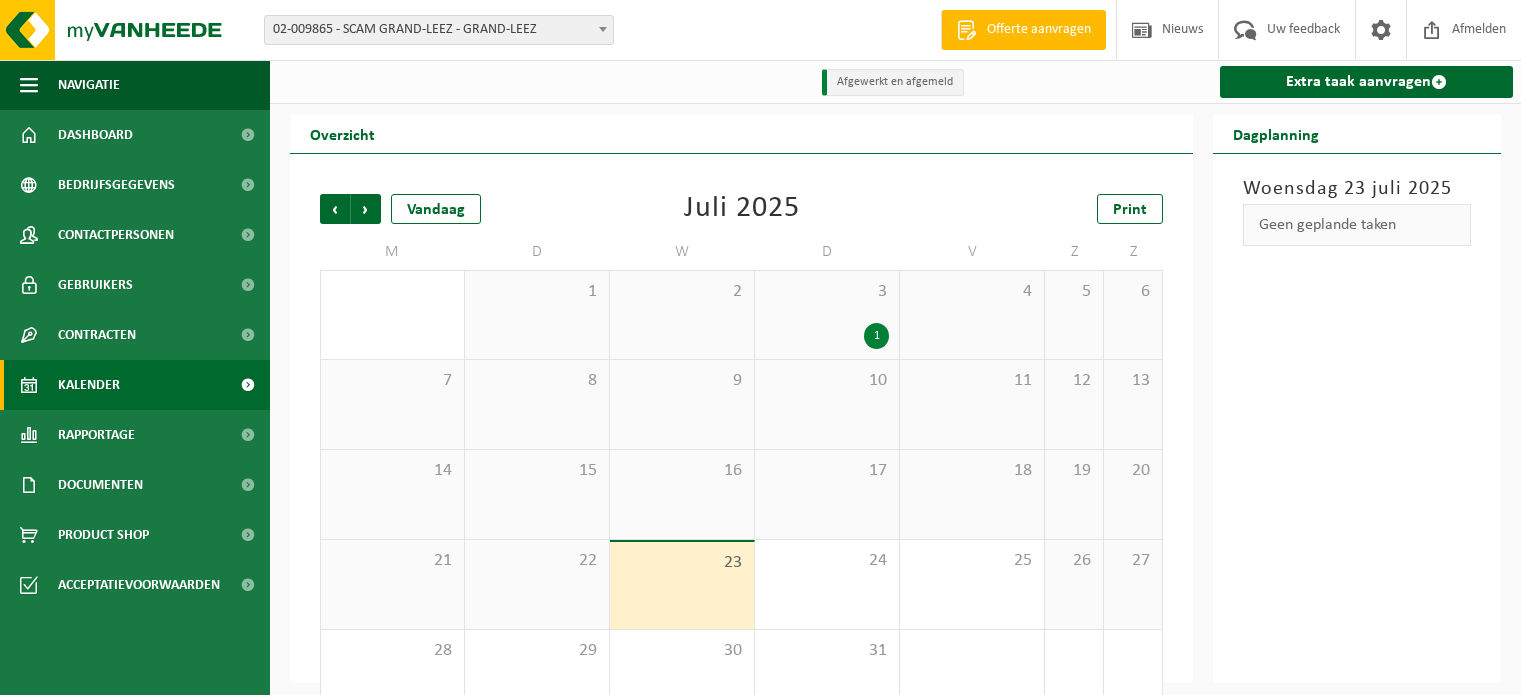 scroll, scrollTop: 0, scrollLeft: 0, axis: both 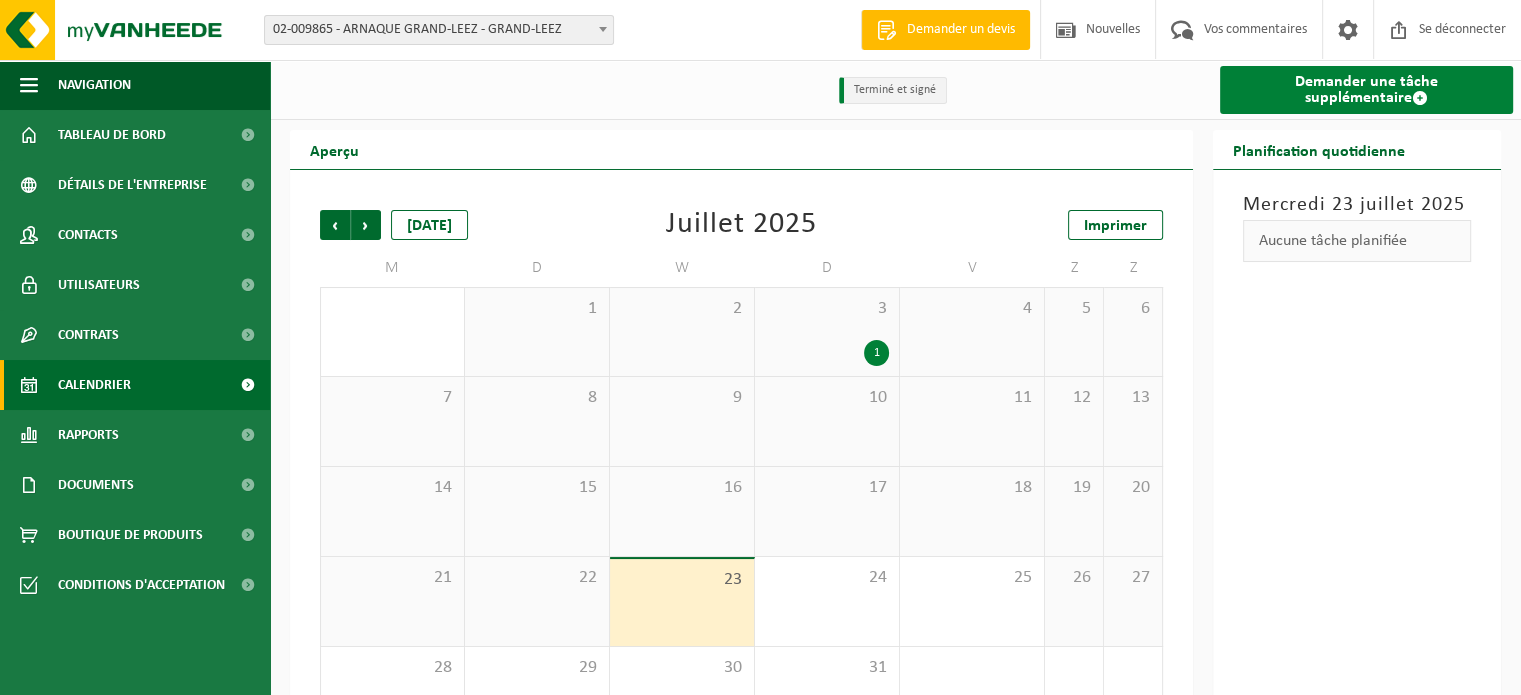 click on "Demander une tâche supplémentaire" at bounding box center [1366, 90] 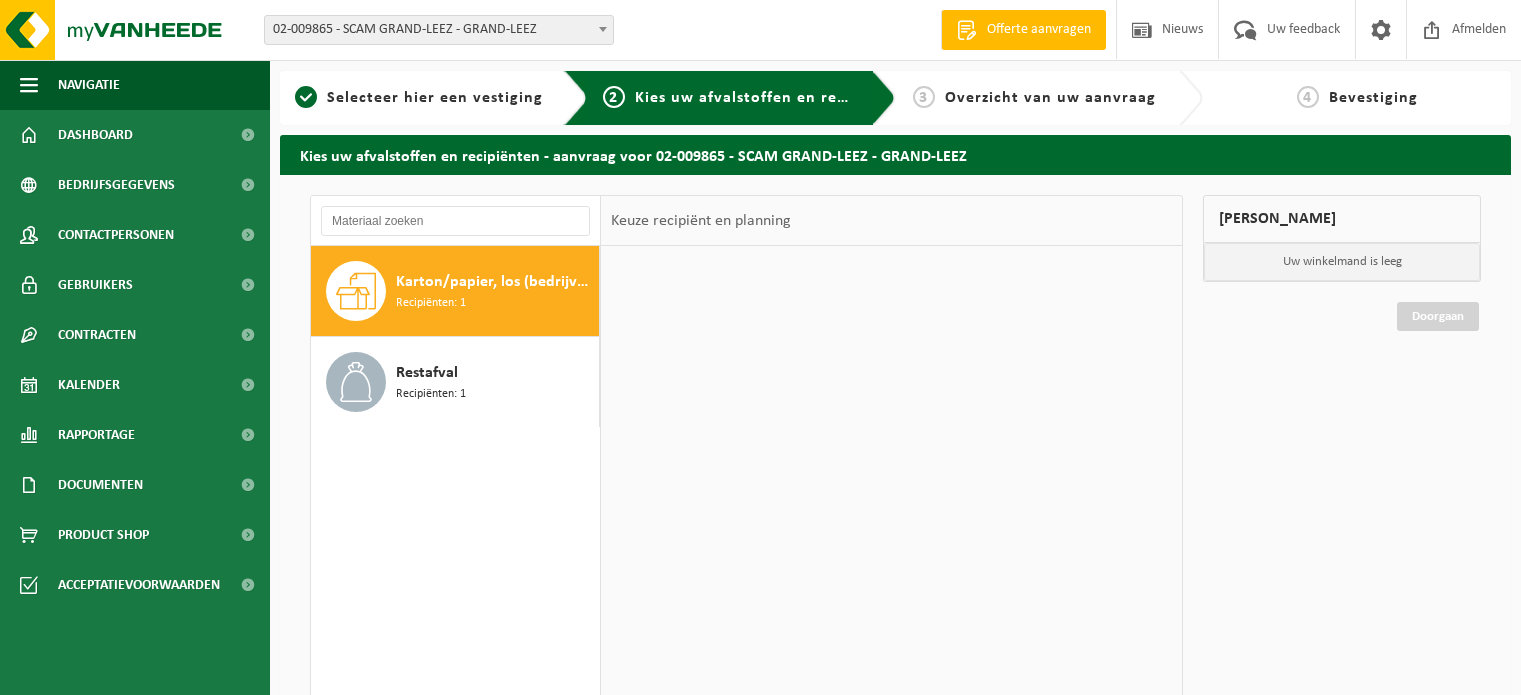 scroll, scrollTop: 0, scrollLeft: 0, axis: both 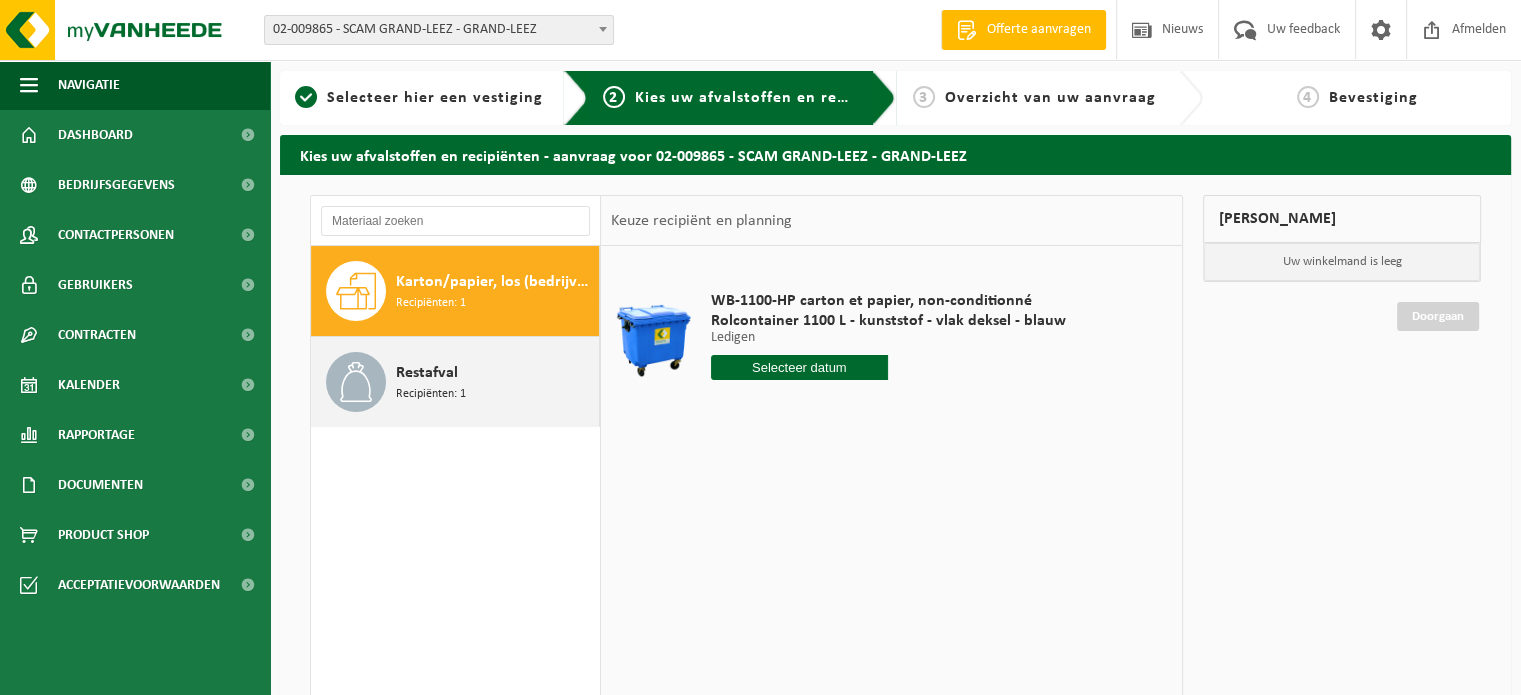 click on "Restafval" at bounding box center (427, 373) 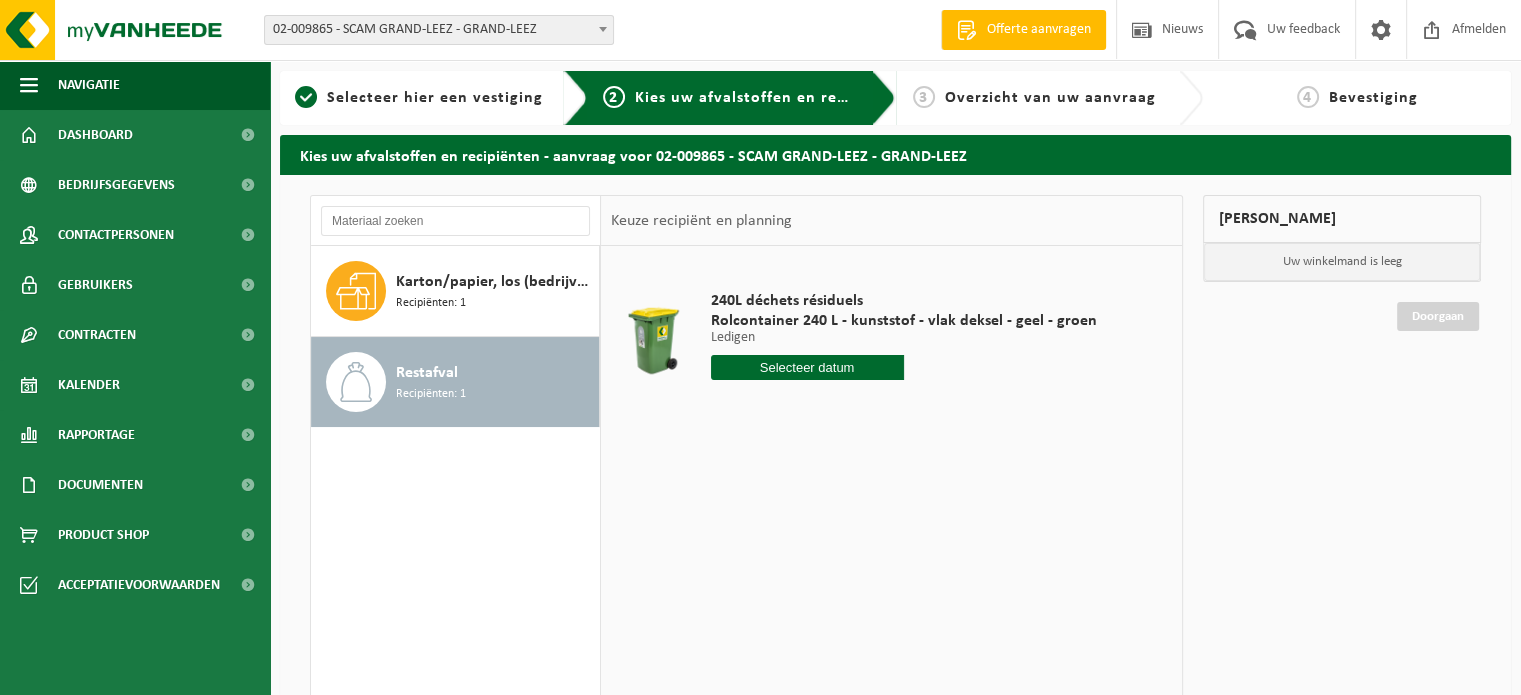click at bounding box center (807, 367) 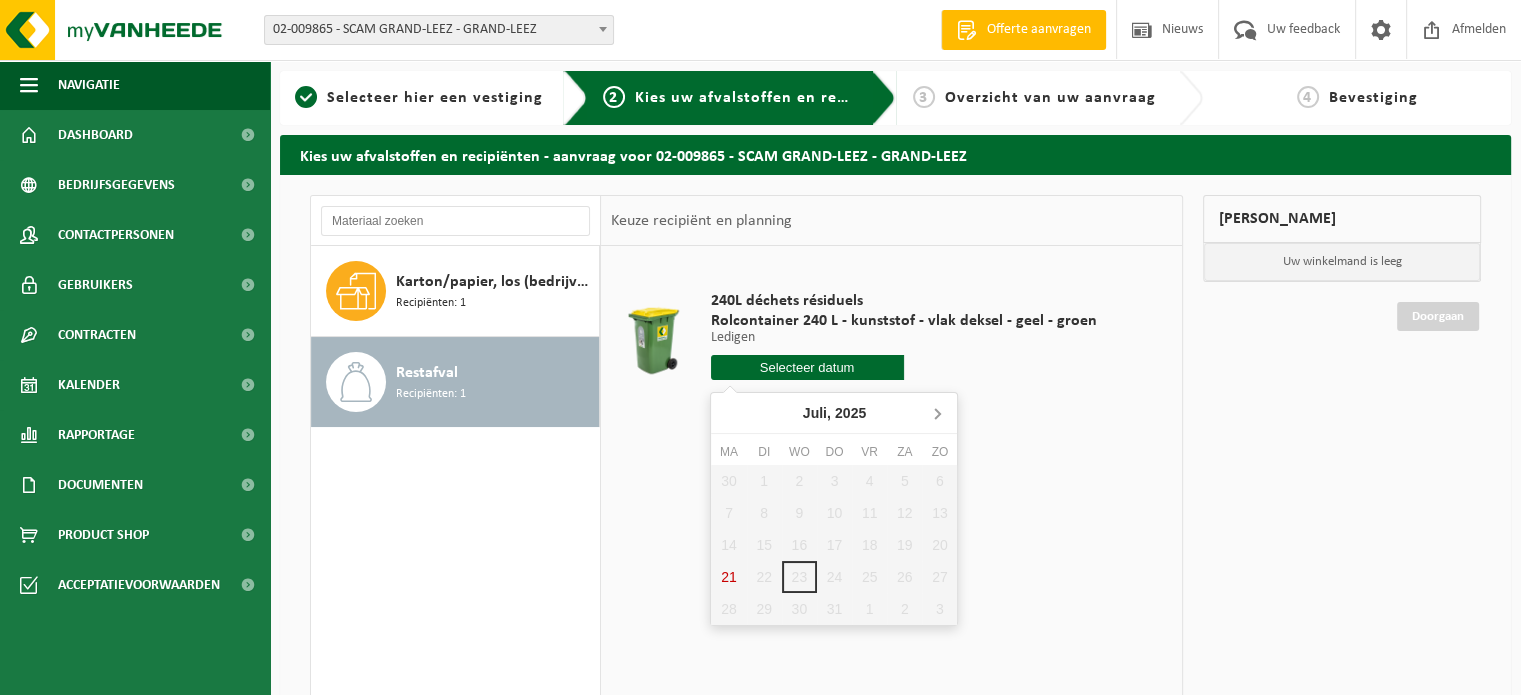 click 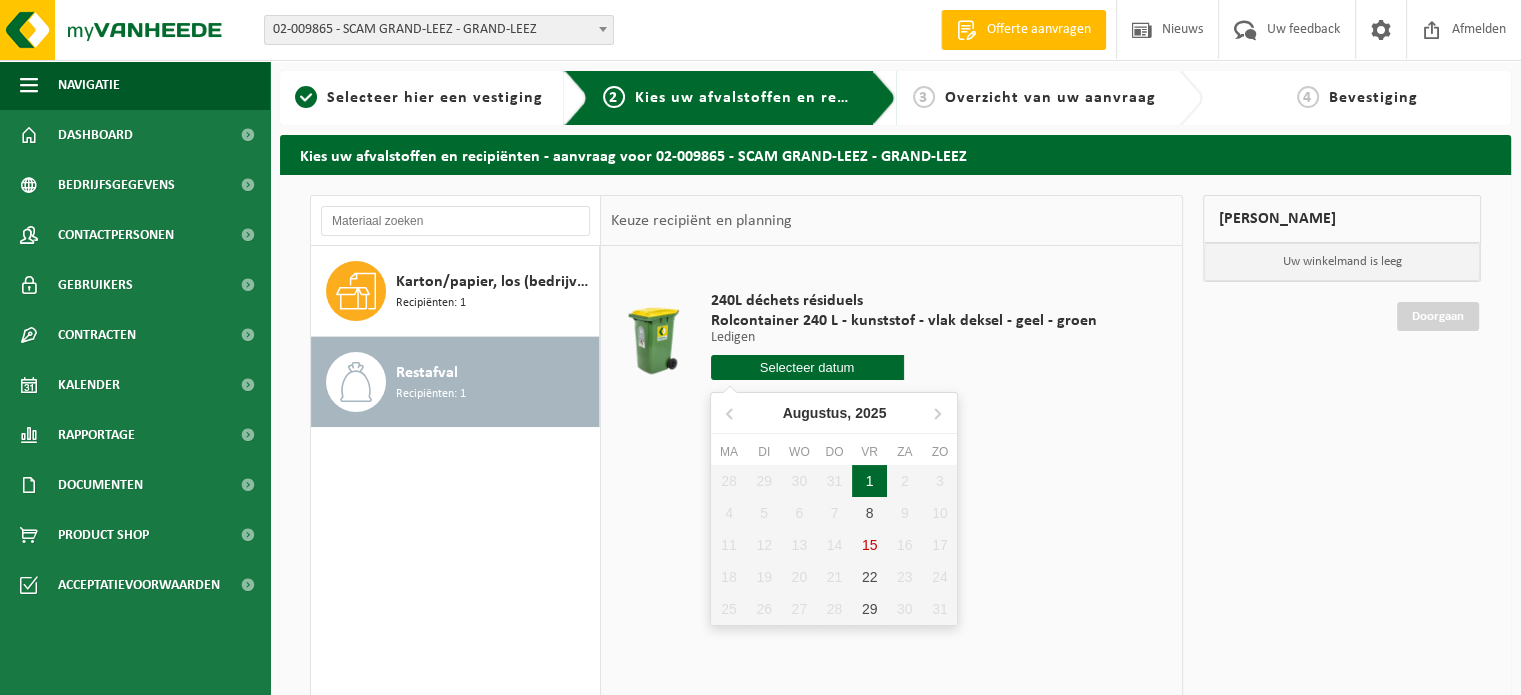 click on "1" at bounding box center (869, 481) 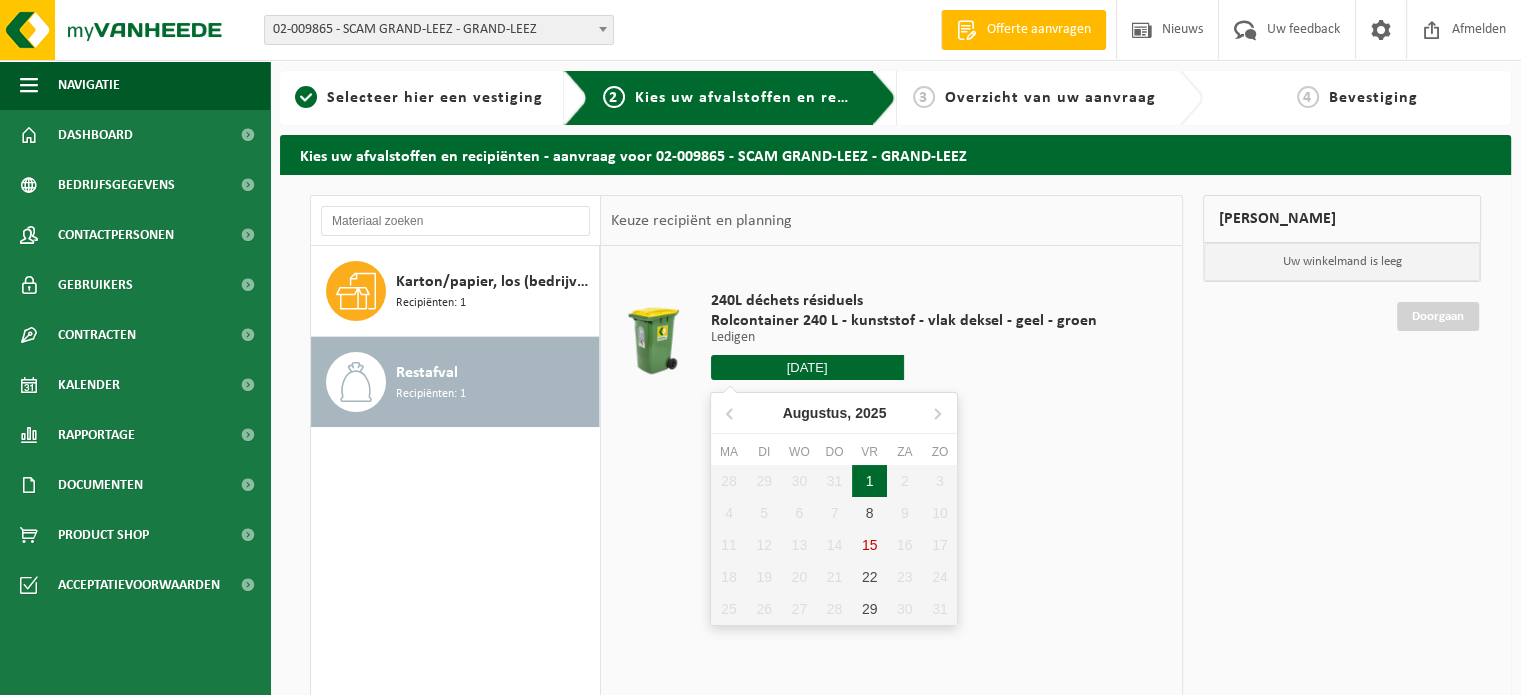 type on "Van 2025-08-01" 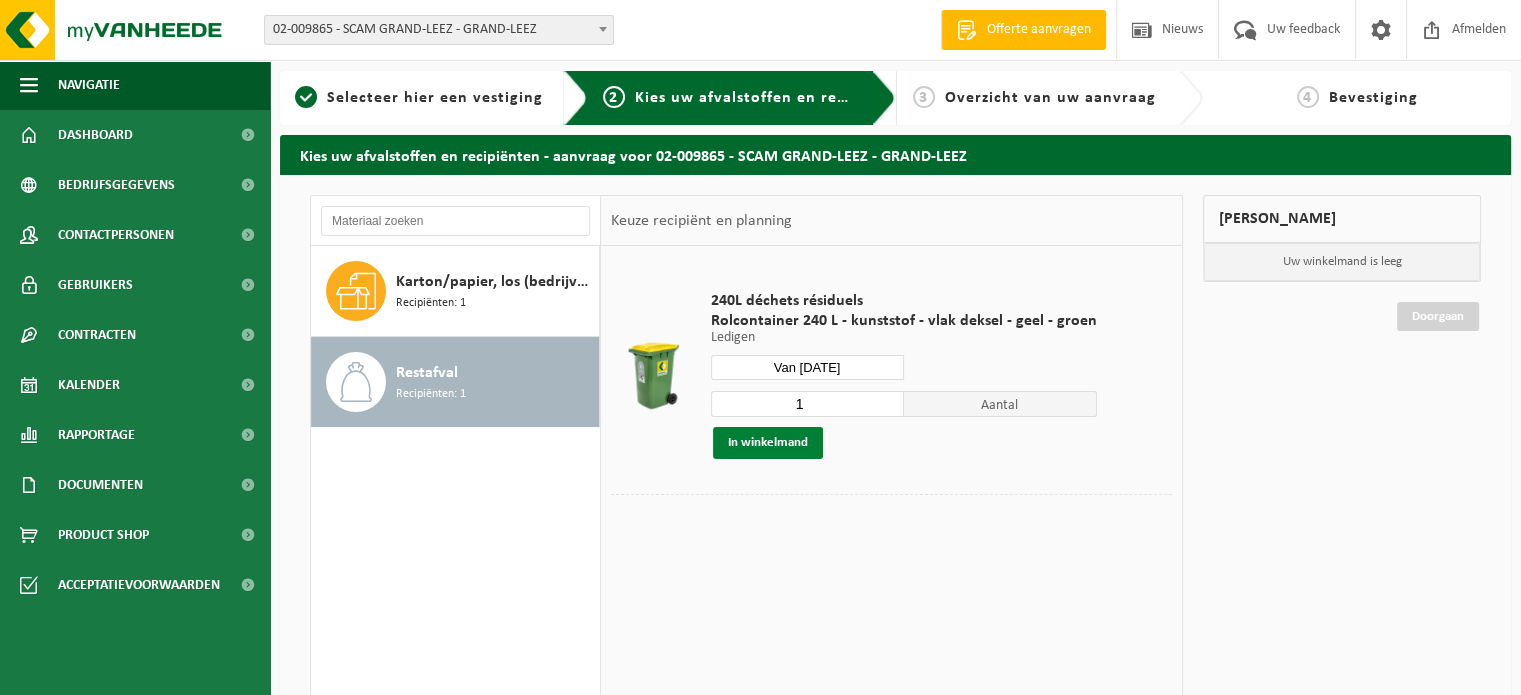 click on "In winkelmand" at bounding box center (768, 443) 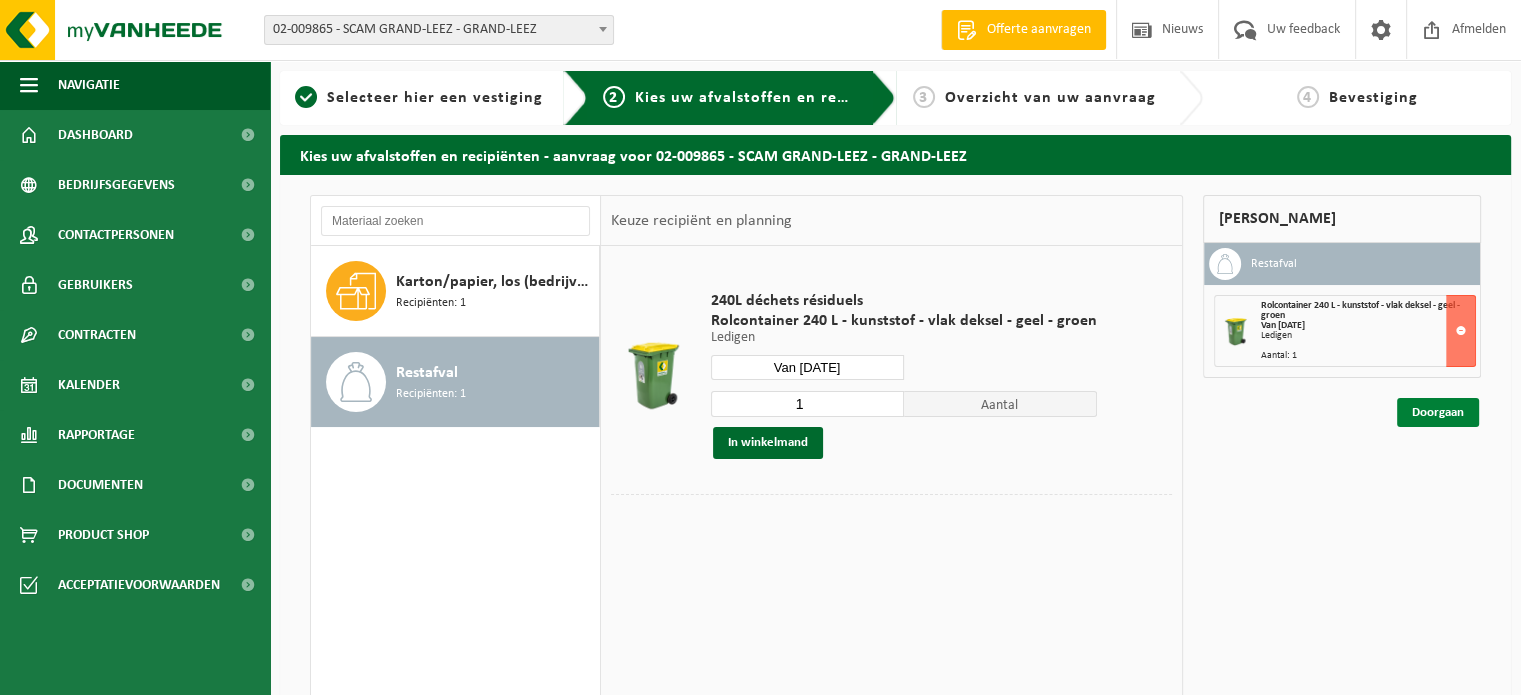 click on "Doorgaan" at bounding box center [1438, 412] 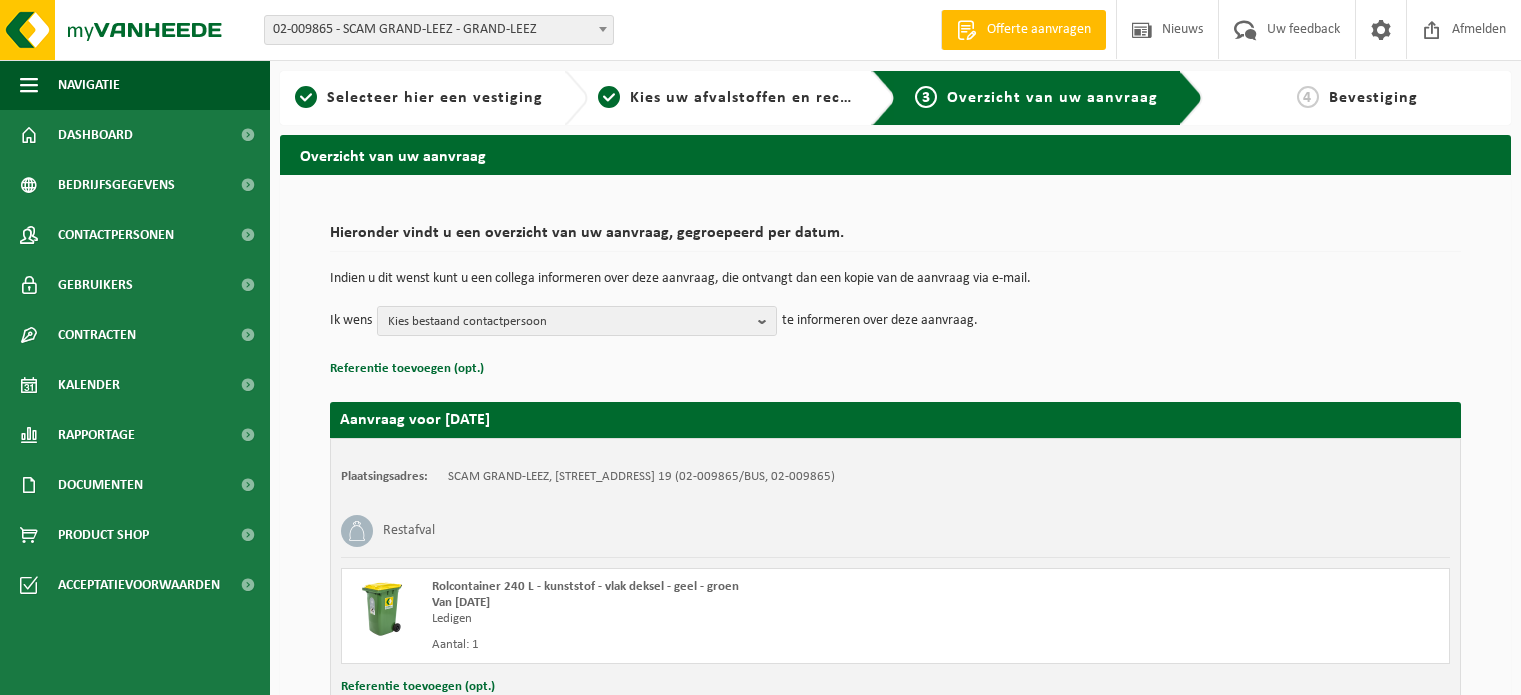 scroll, scrollTop: 0, scrollLeft: 0, axis: both 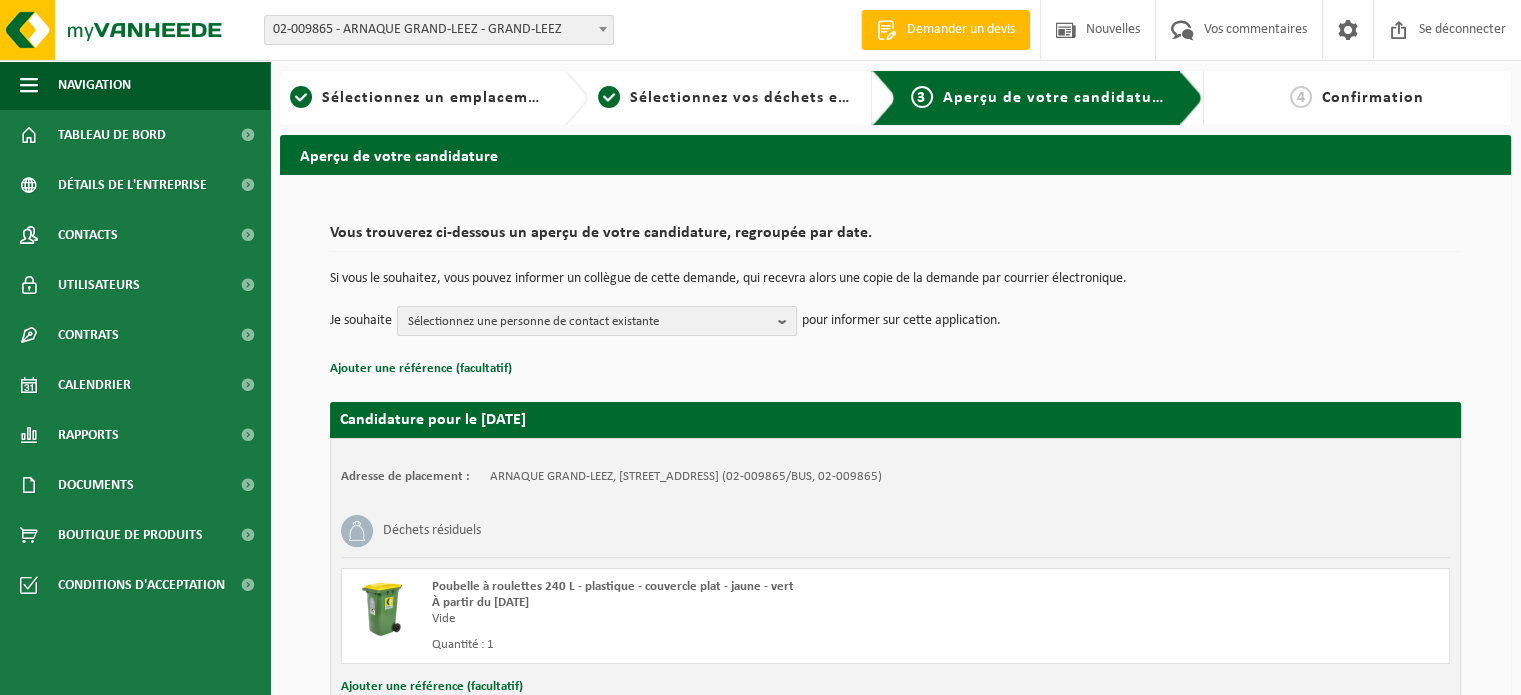 click on "Sélectionnez une personne de contact existante" at bounding box center [589, 322] 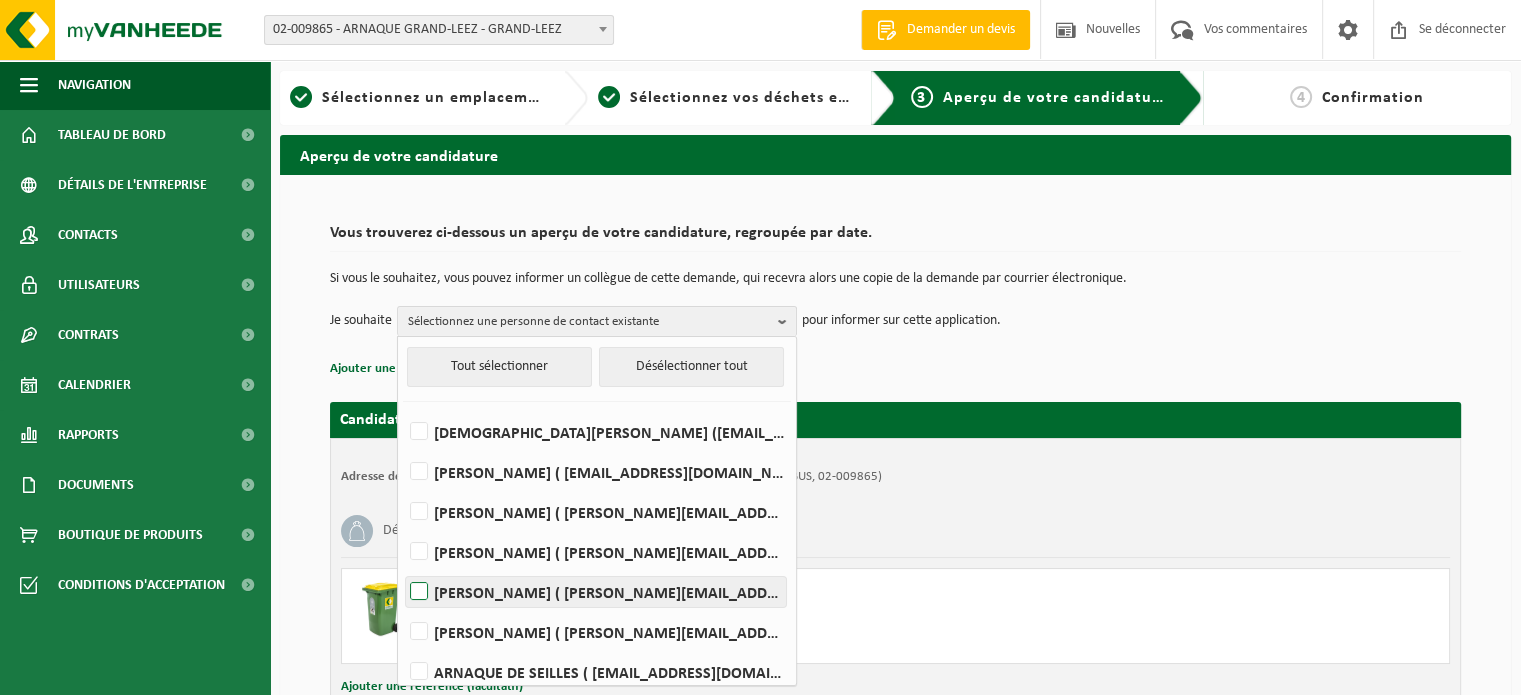 scroll, scrollTop: 49, scrollLeft: 0, axis: vertical 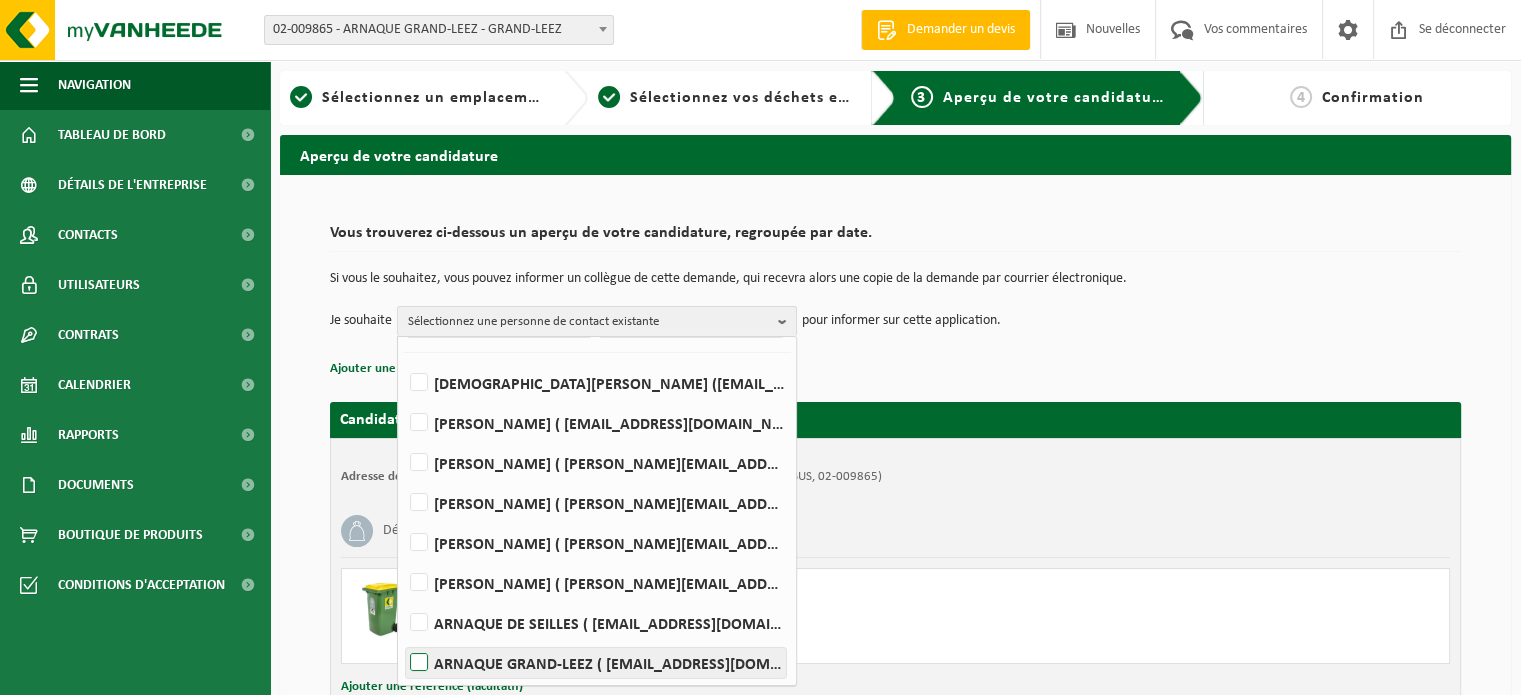 click on "ARNAQUE GRAND-LEEZ ( grandleez.scam@scam-sc.be )" at bounding box center [596, 663] 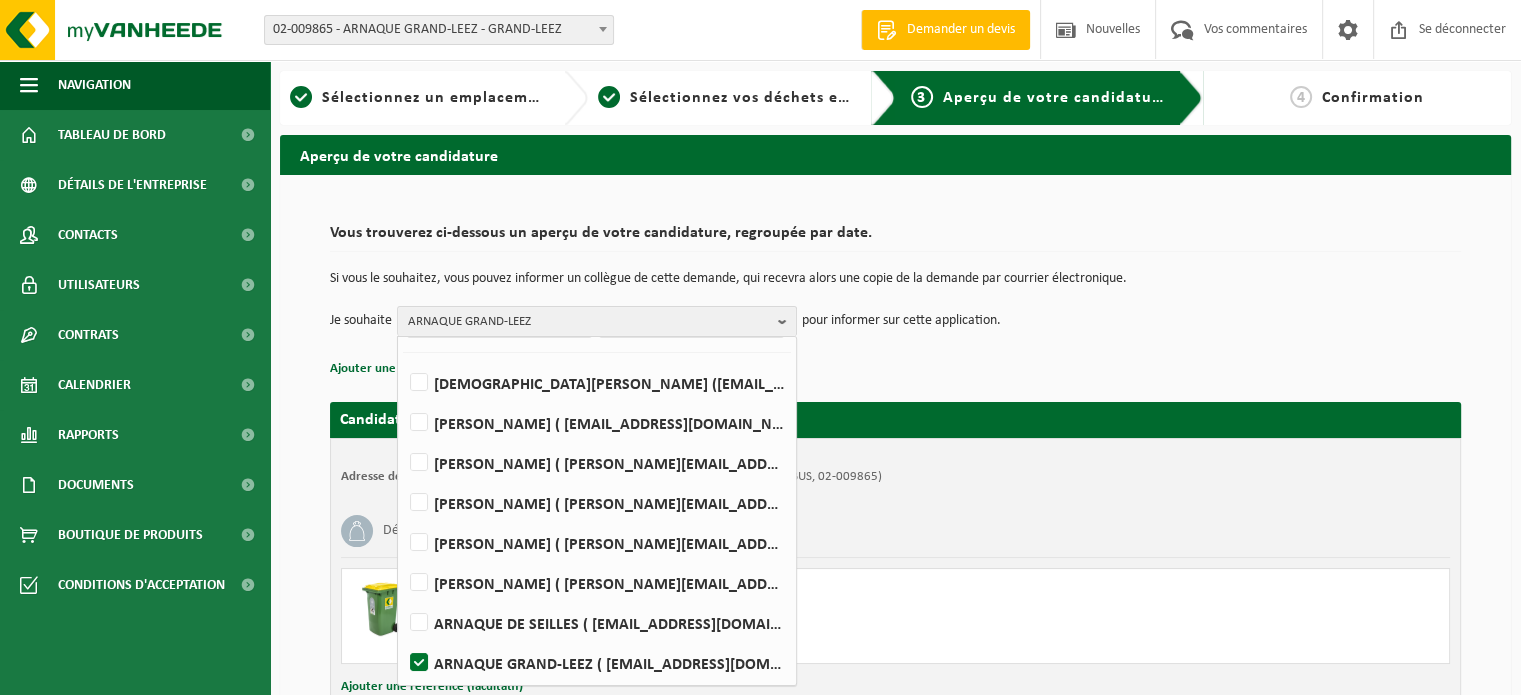 click on "Ajouter une référence (facultatif)" at bounding box center [895, 369] 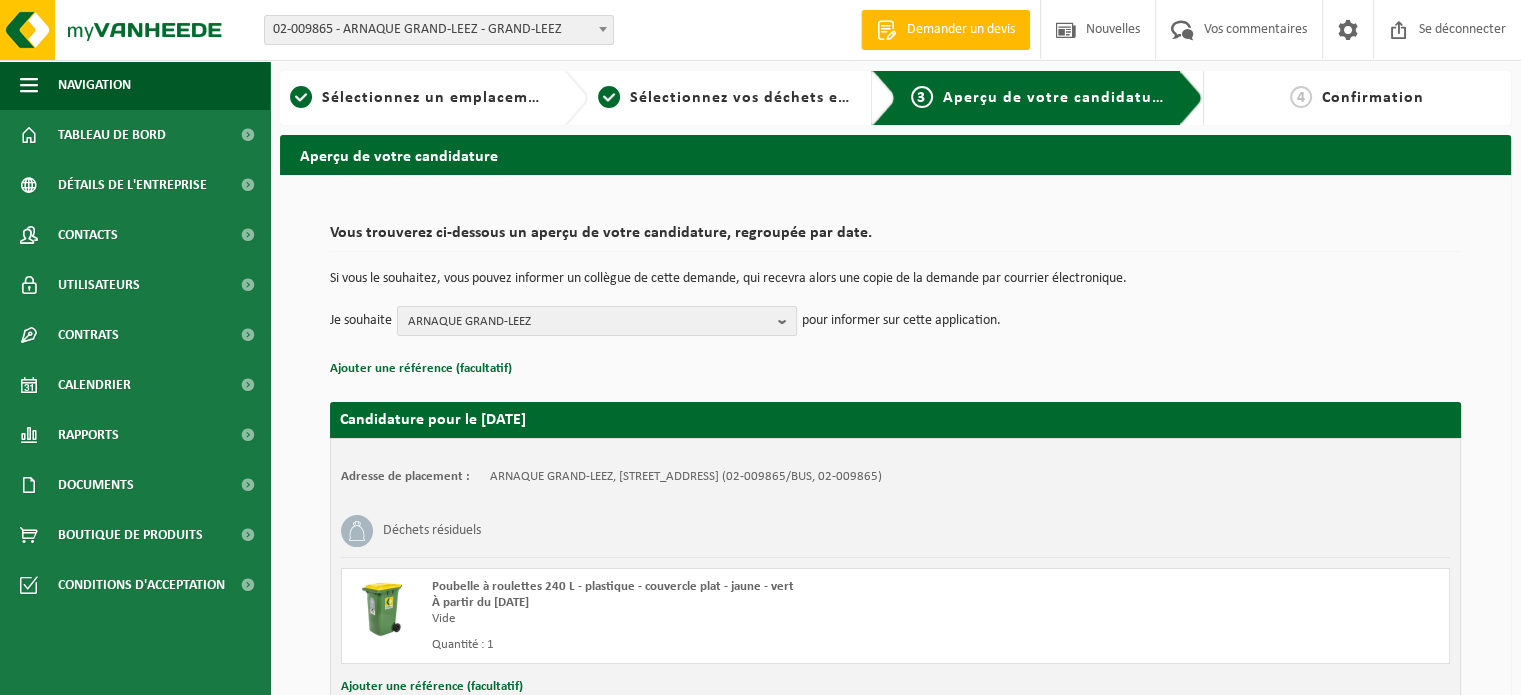 scroll, scrollTop: 152, scrollLeft: 0, axis: vertical 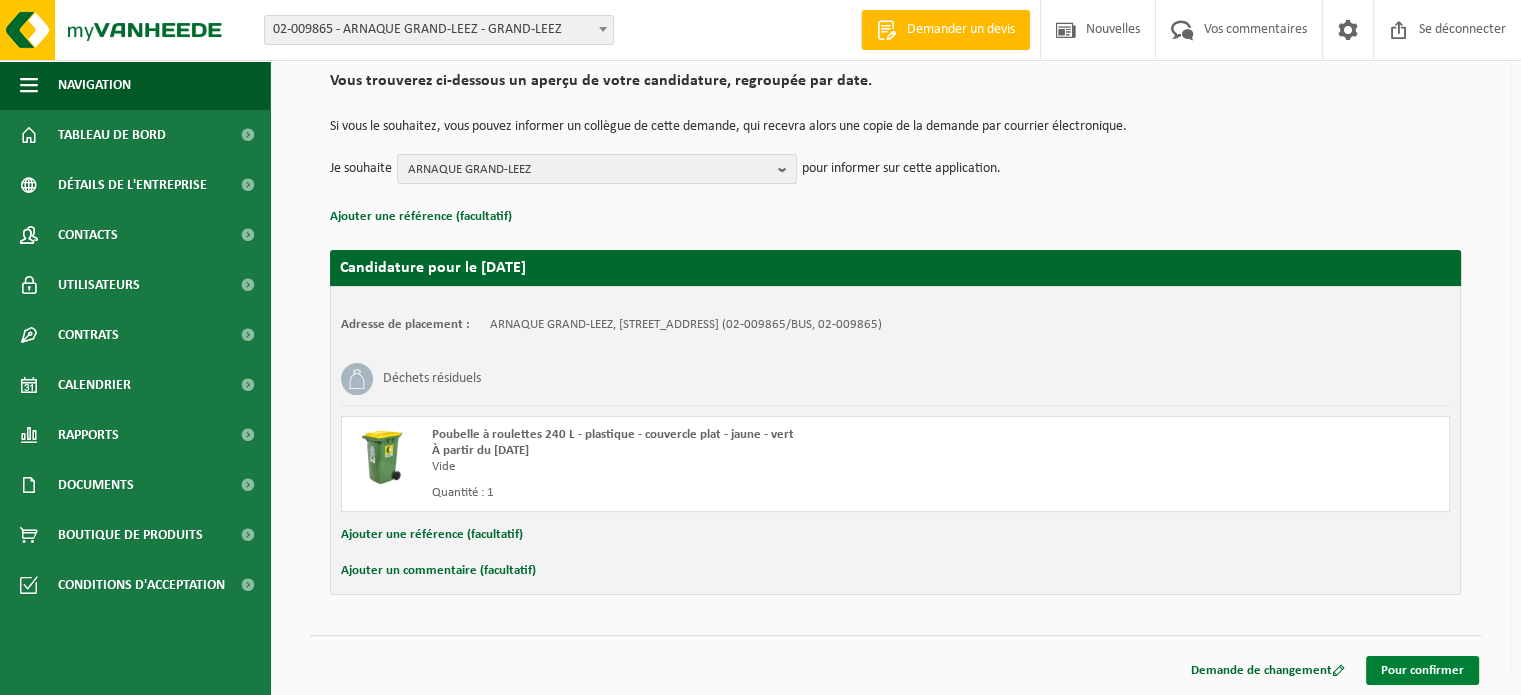 click on "Pour confirmer" at bounding box center (1422, 670) 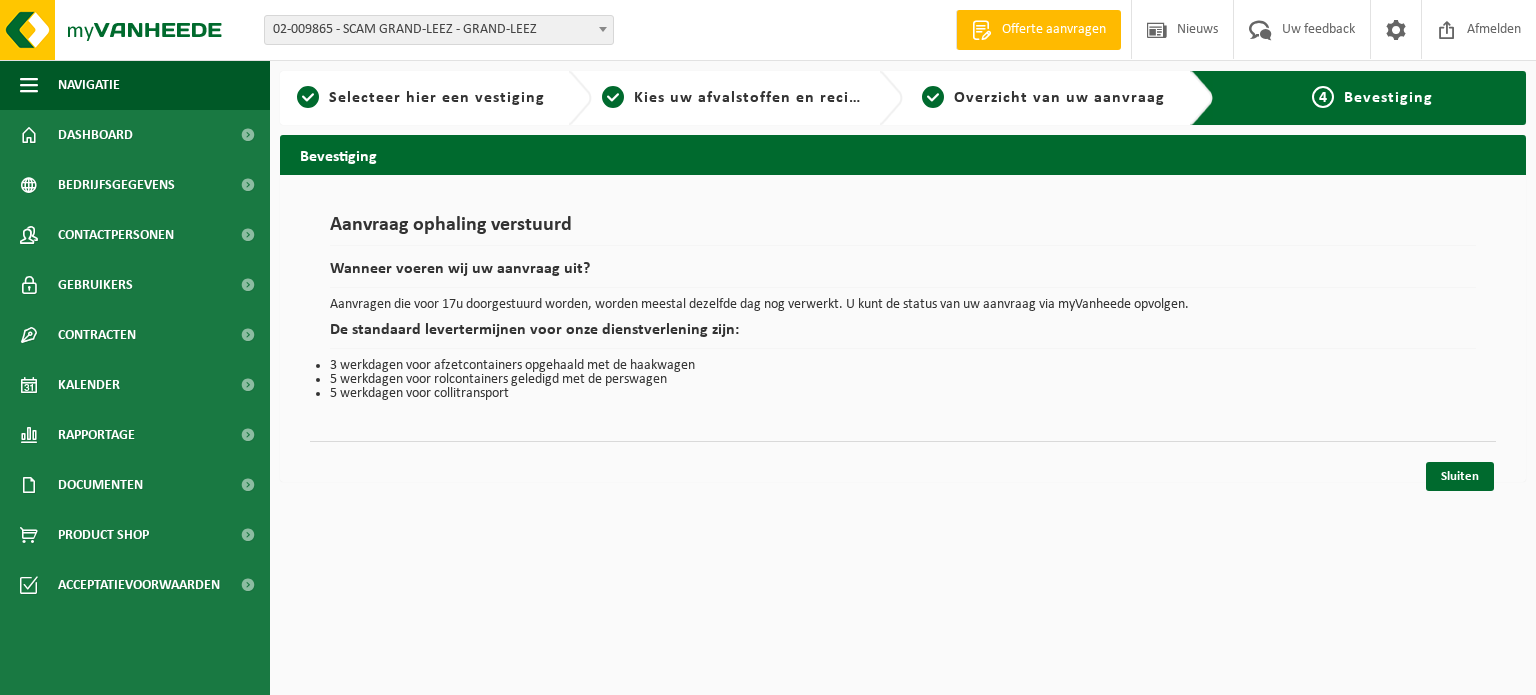 scroll, scrollTop: 0, scrollLeft: 0, axis: both 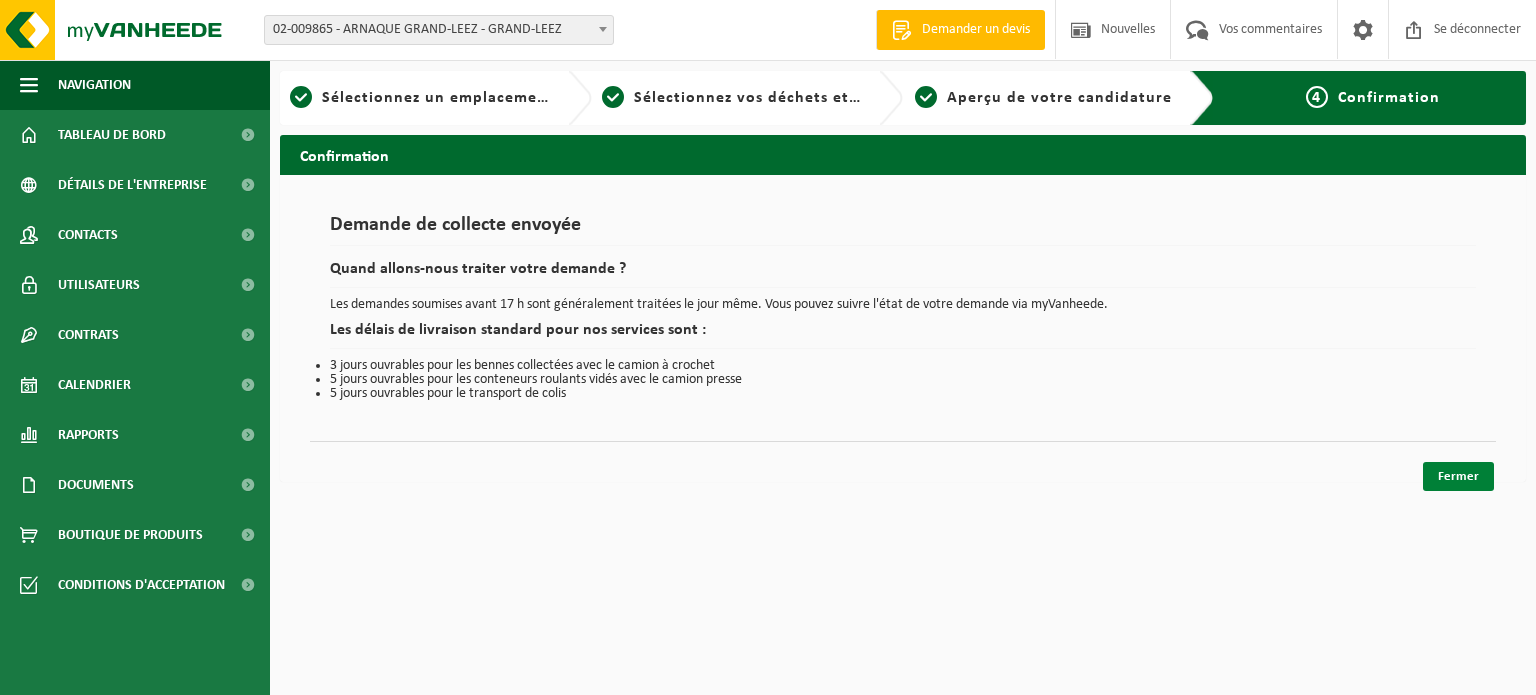 click on "Fermer" at bounding box center (1458, 476) 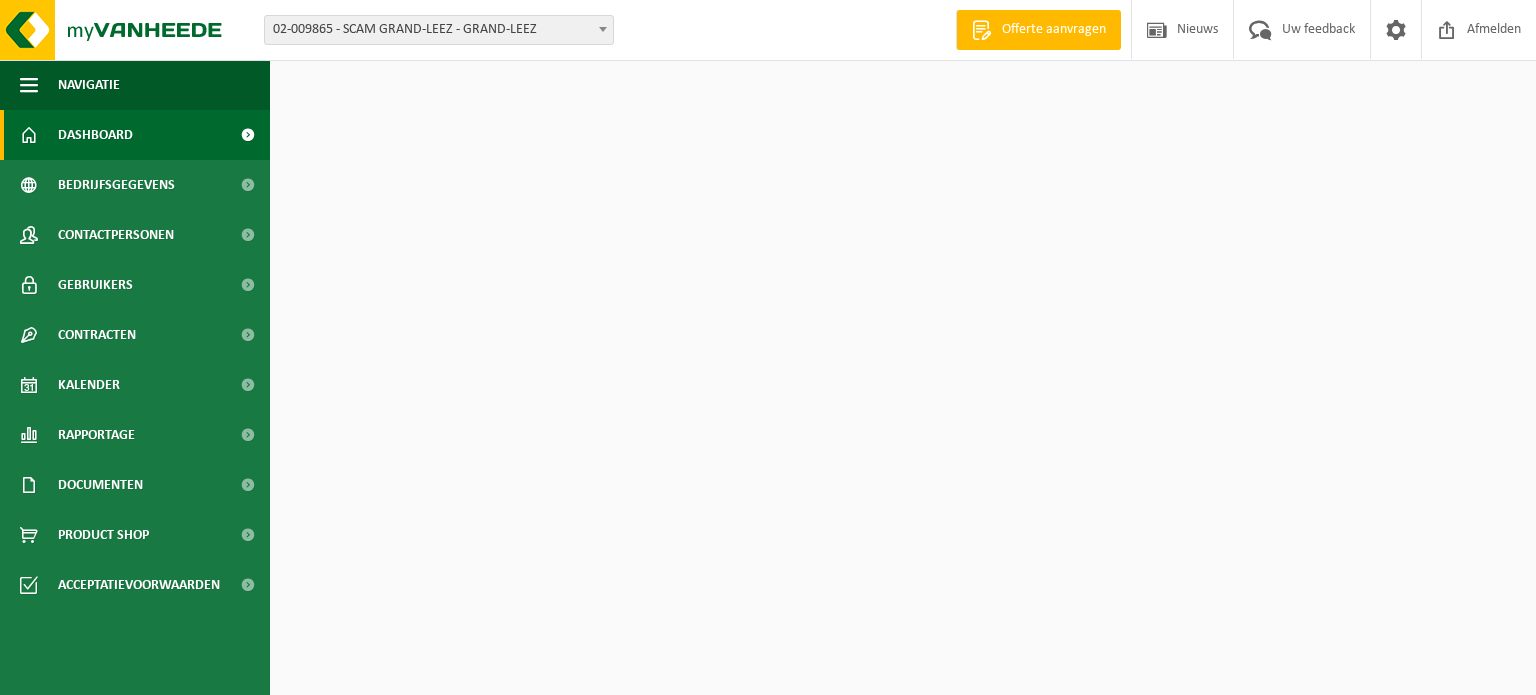 scroll, scrollTop: 0, scrollLeft: 0, axis: both 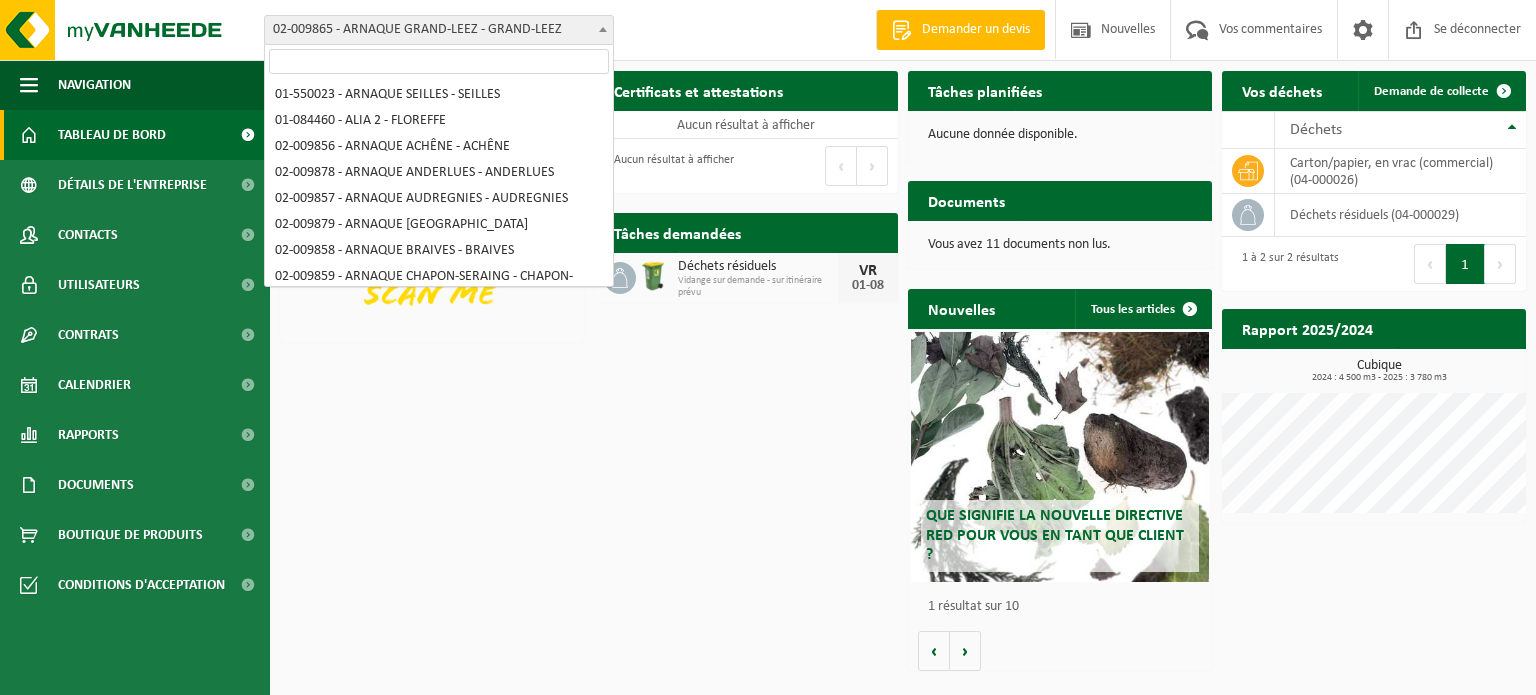 click on "02-009865 - ARNAQUE GRAND-LEEZ - GRAND-LEEZ" at bounding box center (417, 29) 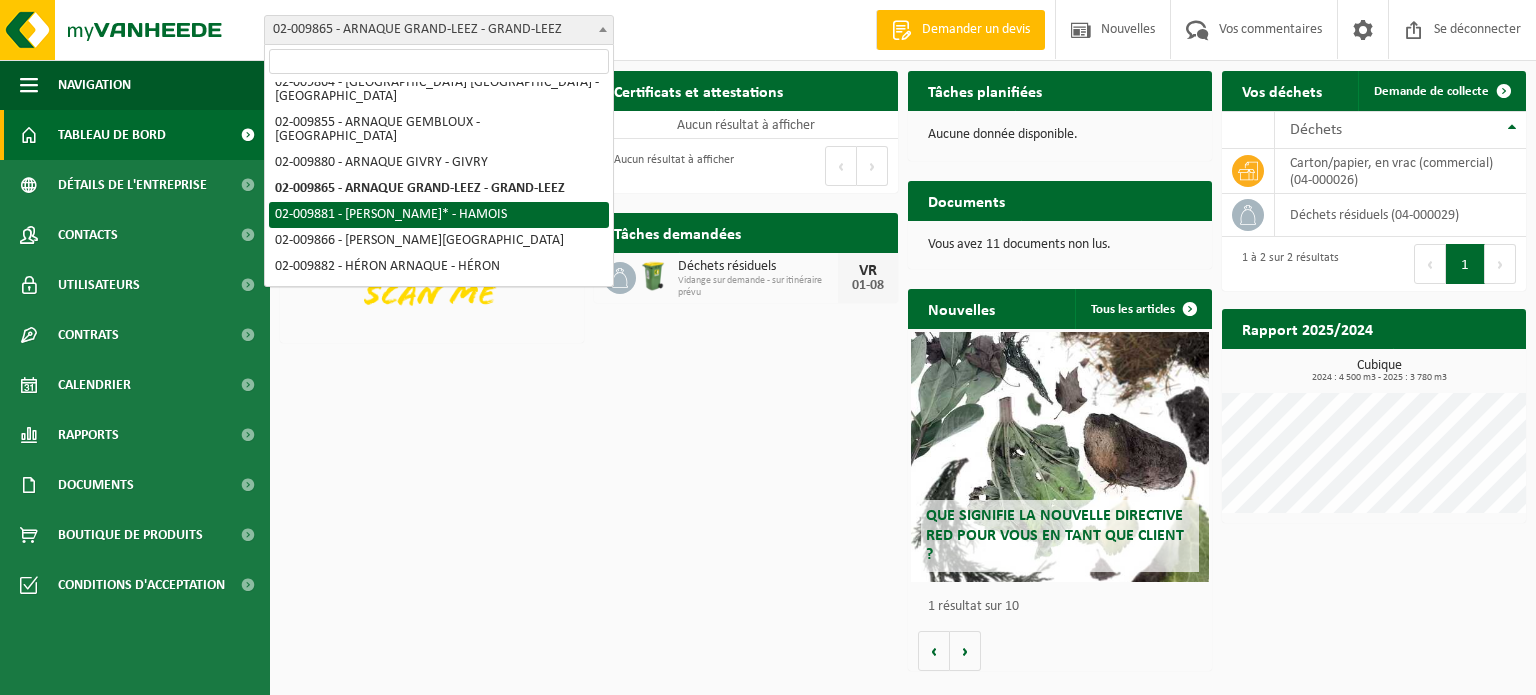 scroll, scrollTop: 0, scrollLeft: 0, axis: both 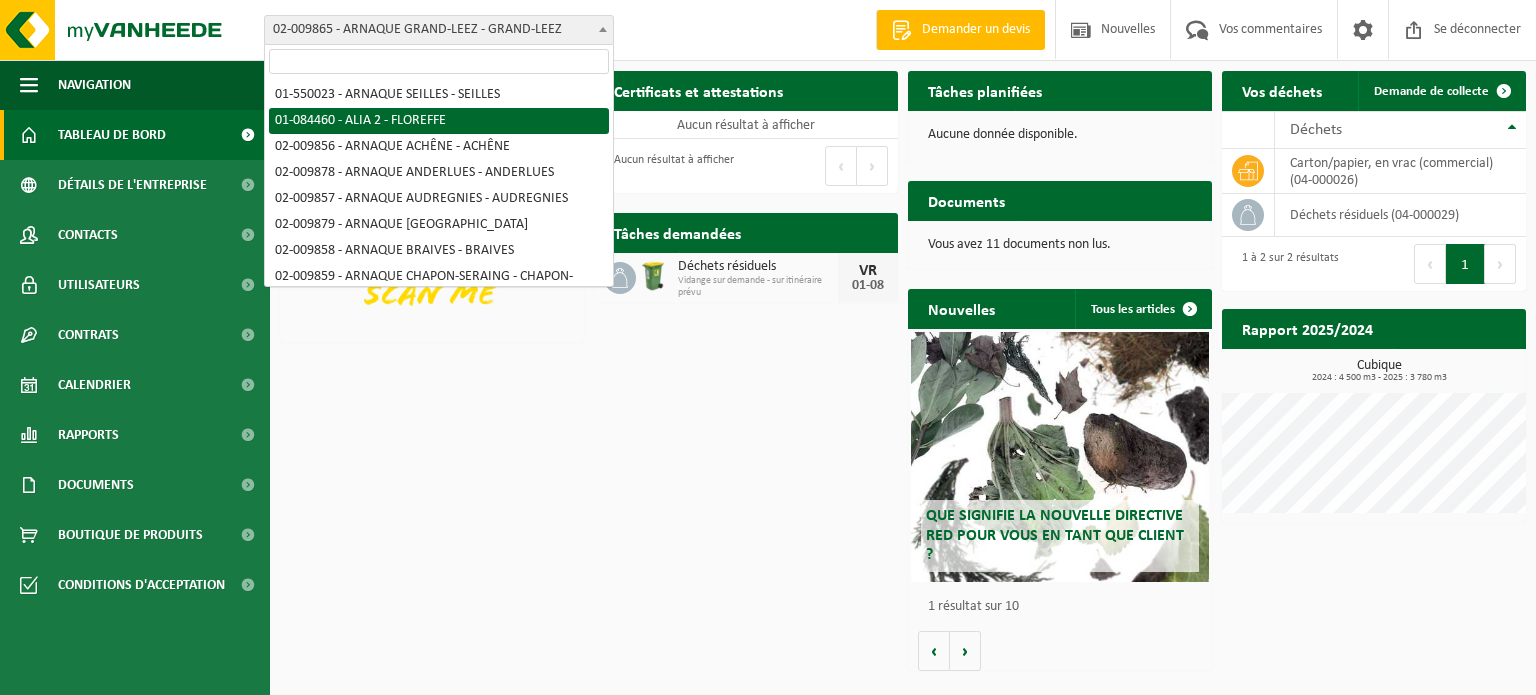 select on "639" 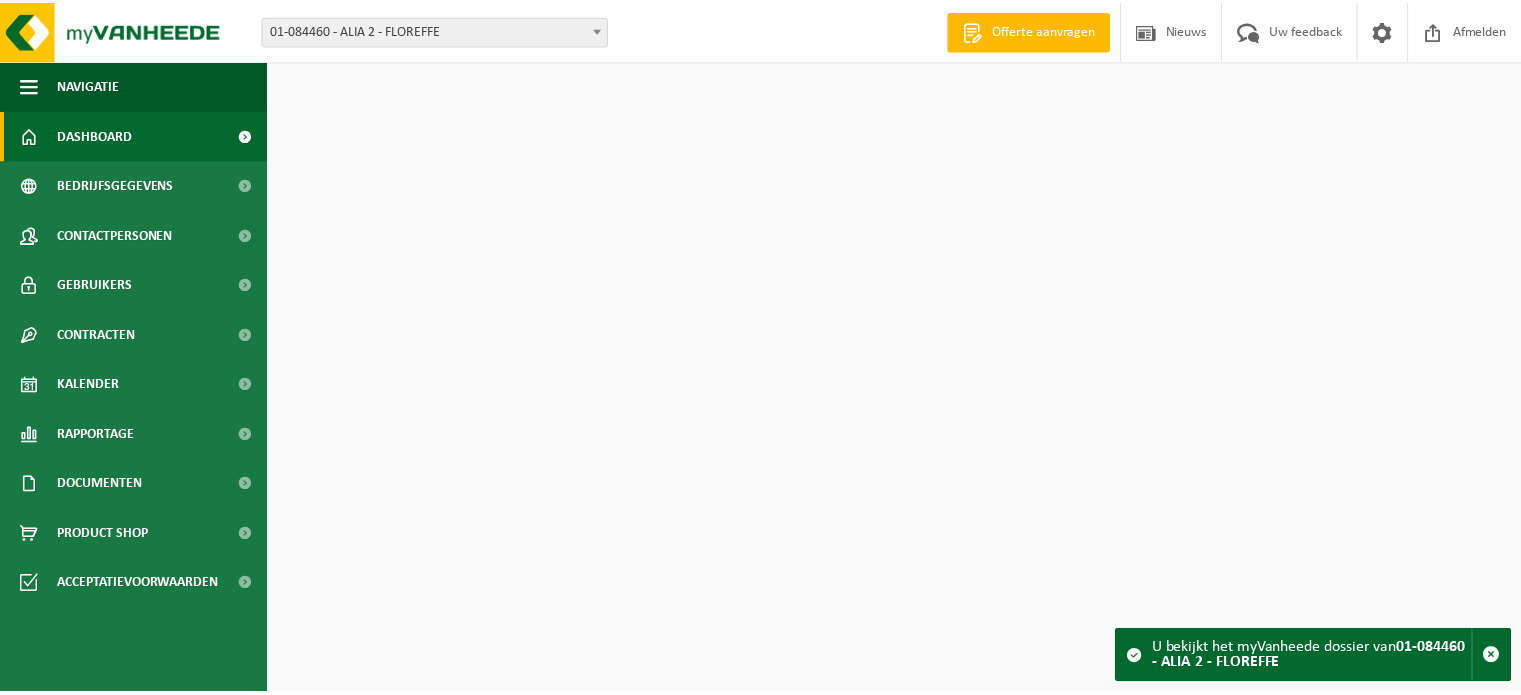 scroll, scrollTop: 0, scrollLeft: 0, axis: both 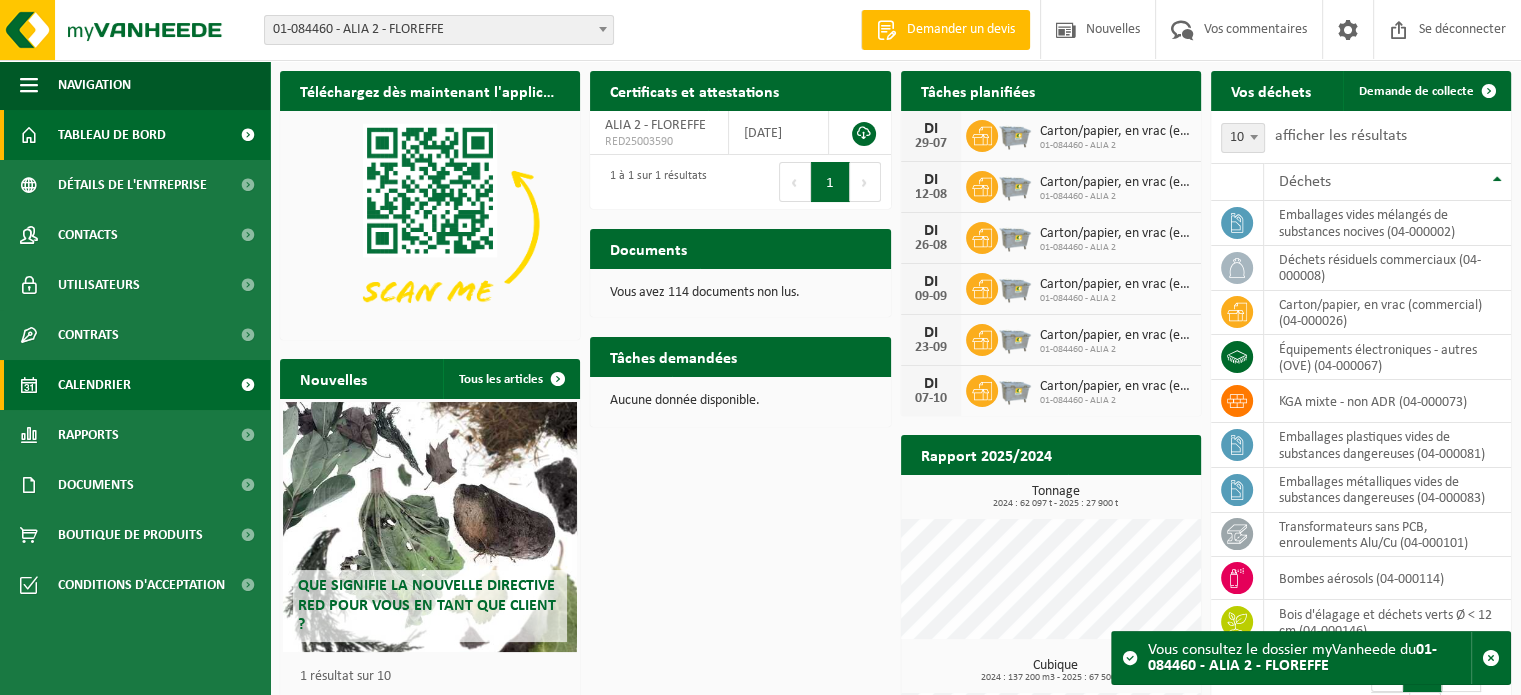 click on "Calendrier" at bounding box center (94, 385) 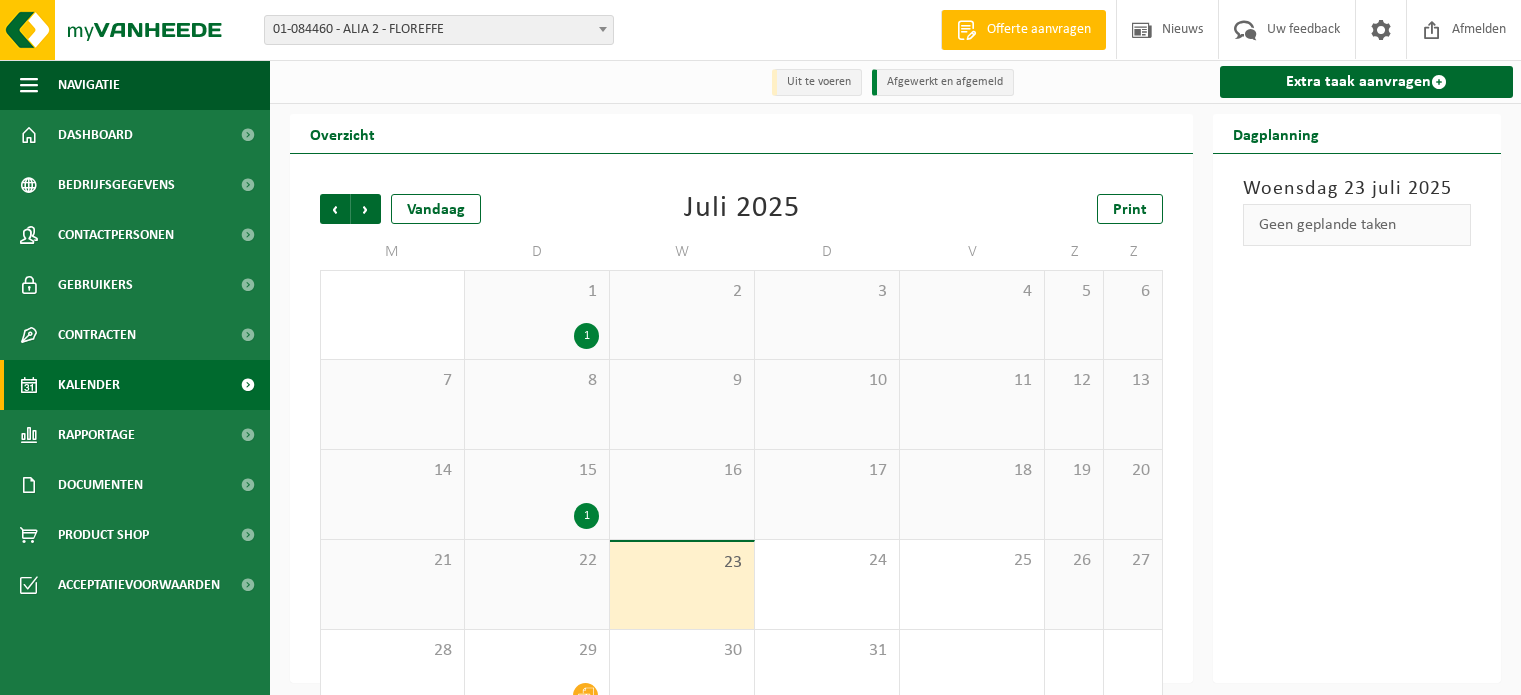 scroll, scrollTop: 0, scrollLeft: 0, axis: both 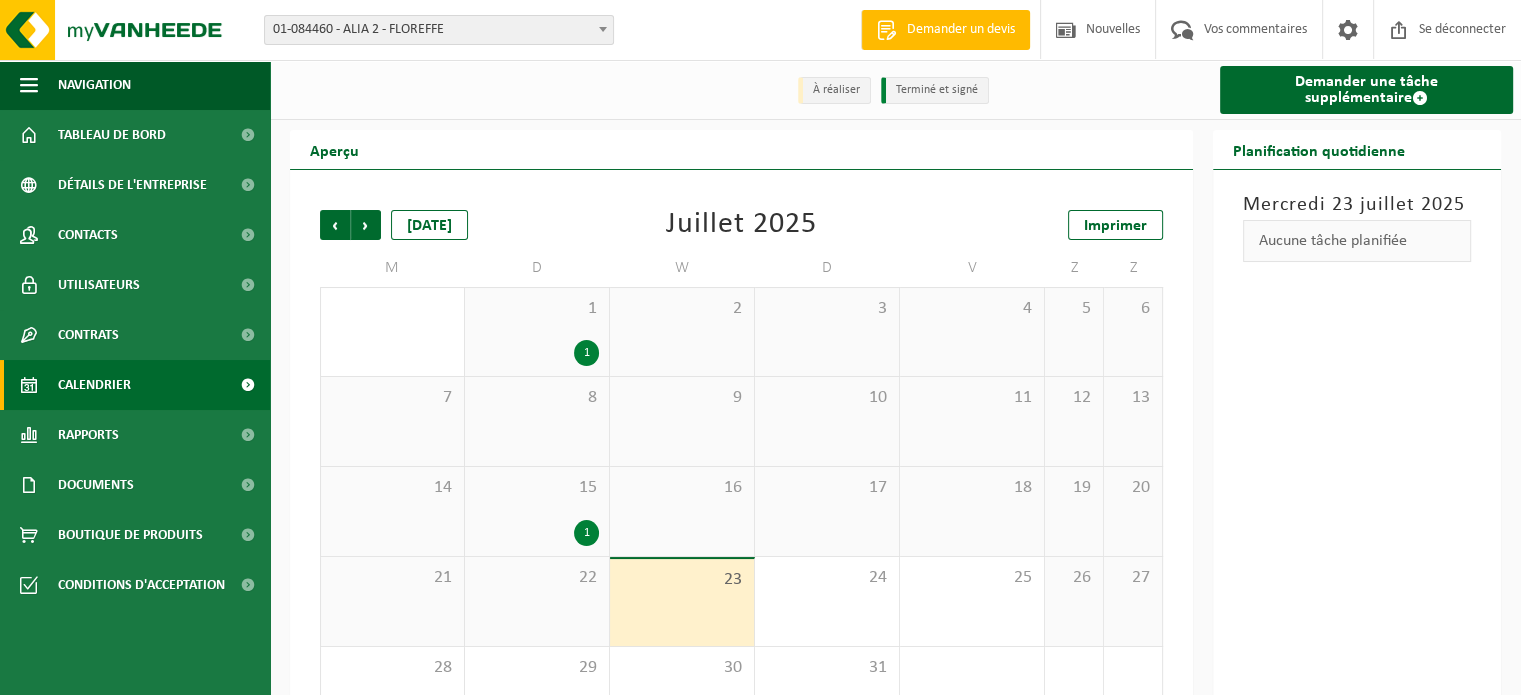 click on "15" at bounding box center [537, 488] 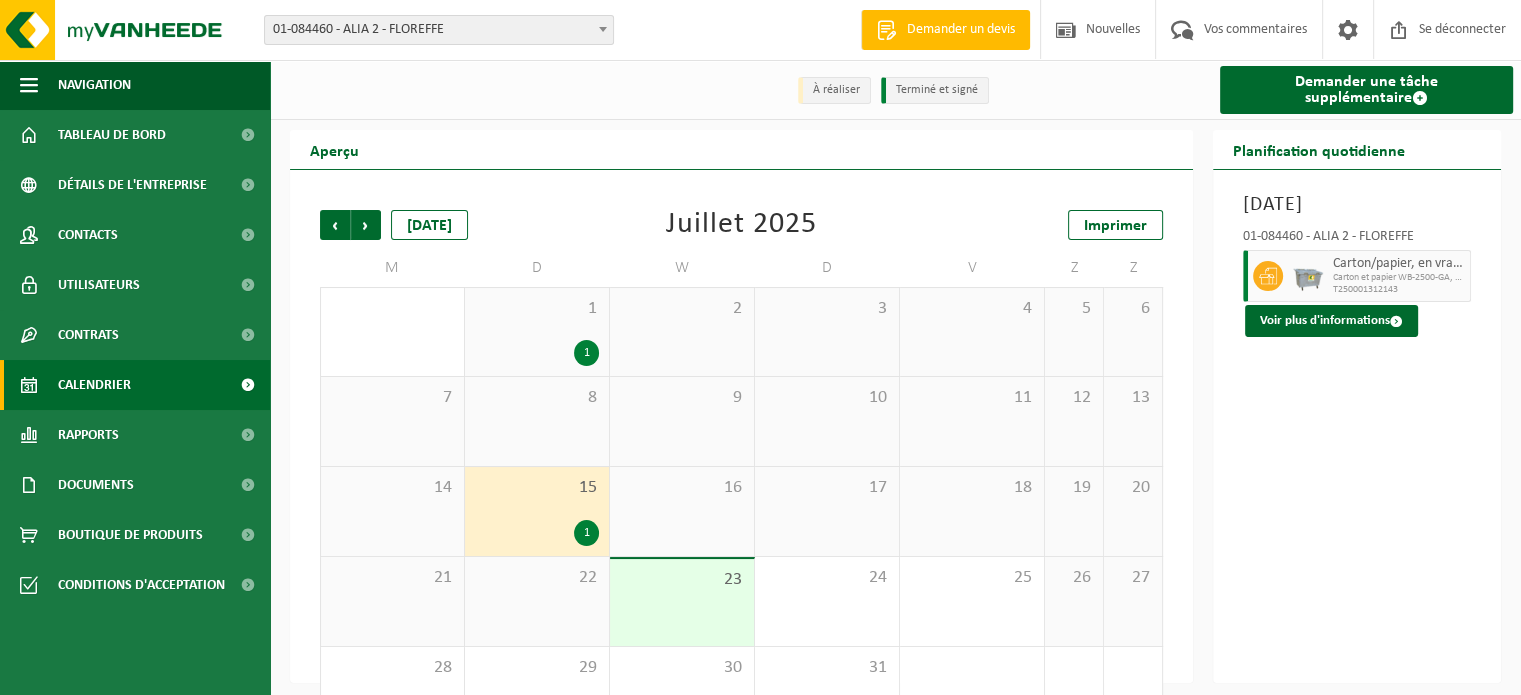 scroll, scrollTop: 65, scrollLeft: 0, axis: vertical 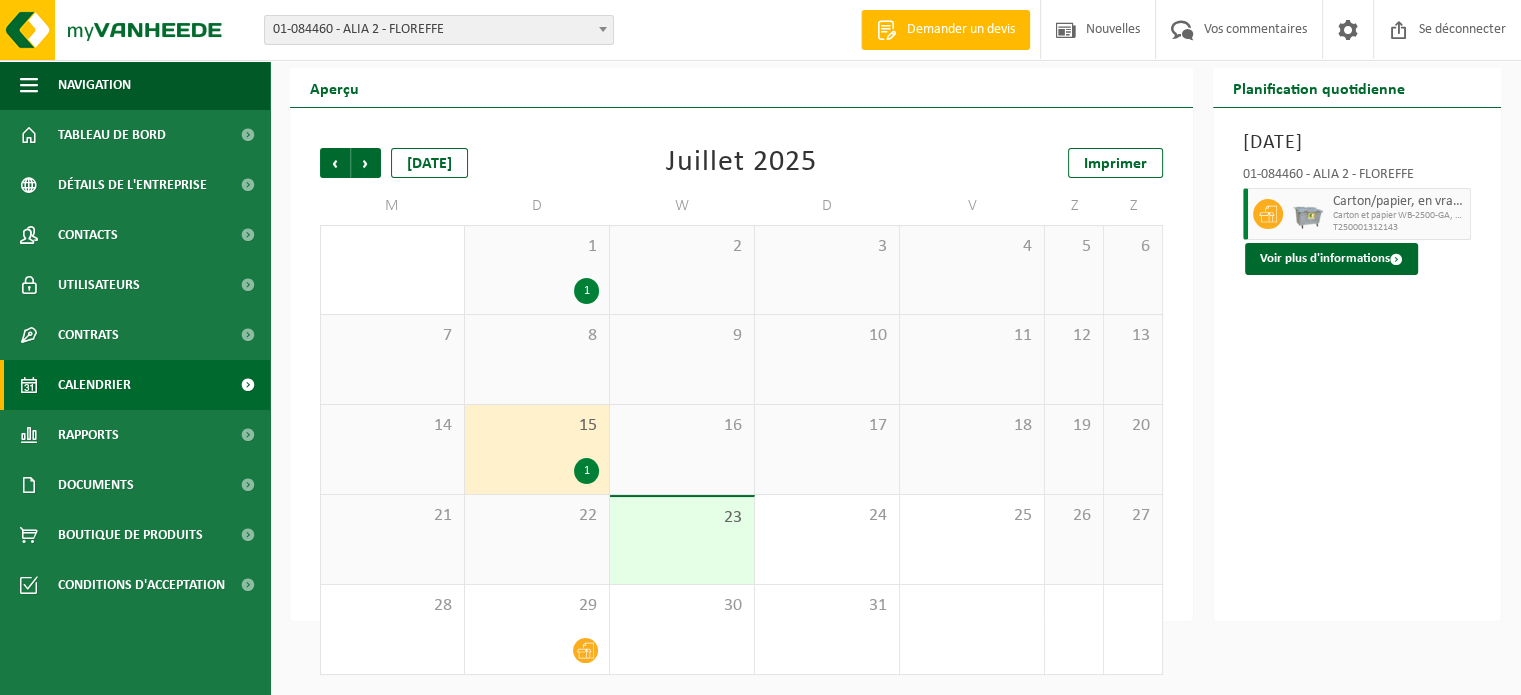 click on "23" at bounding box center [682, 518] 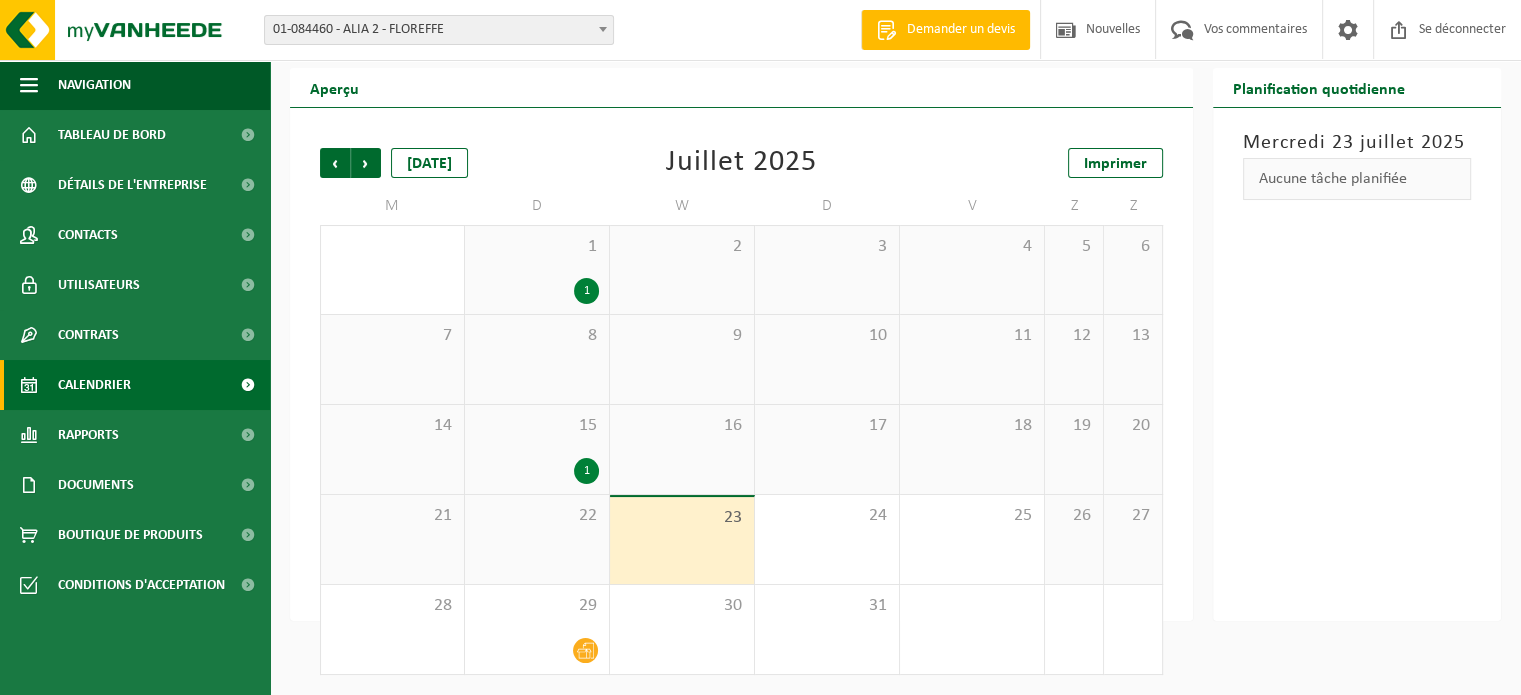 scroll, scrollTop: 0, scrollLeft: 0, axis: both 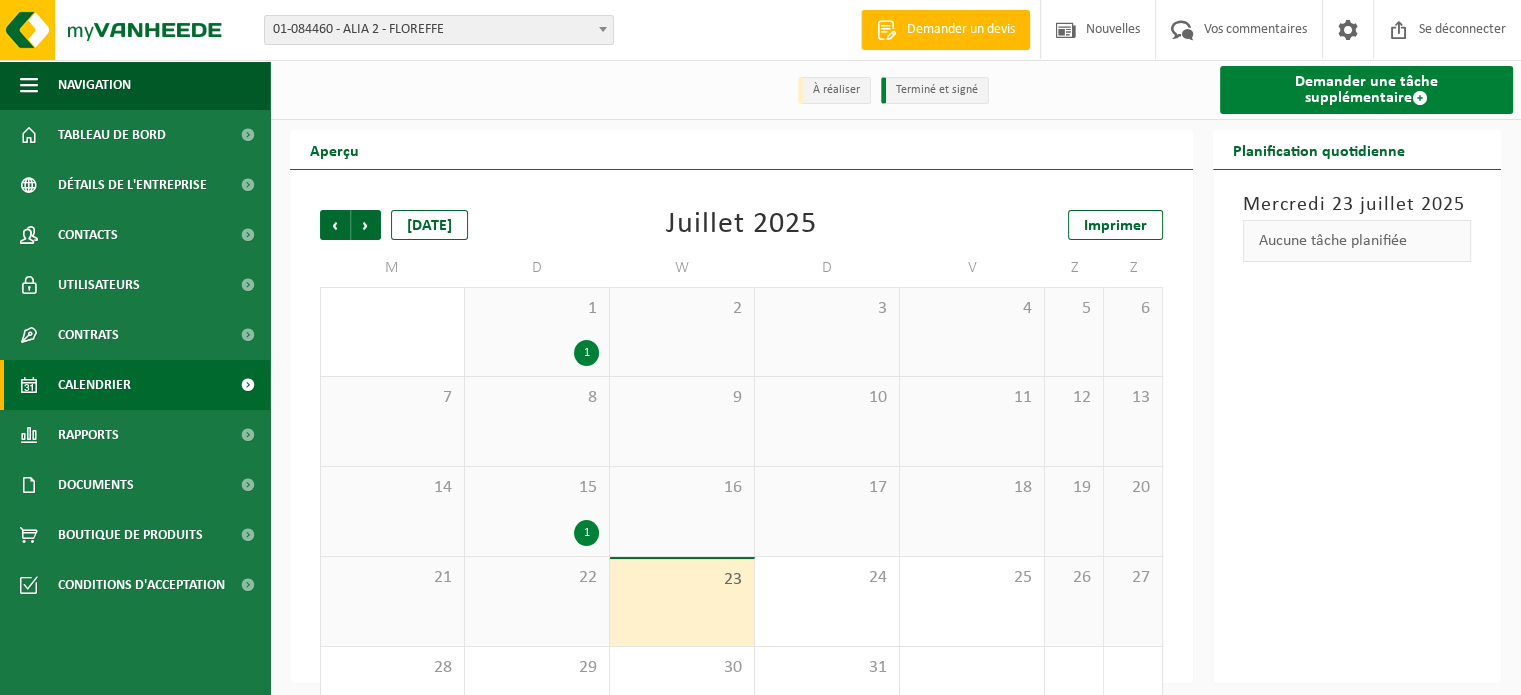 click on "Demander une tâche supplémentaire" at bounding box center (1366, 90) 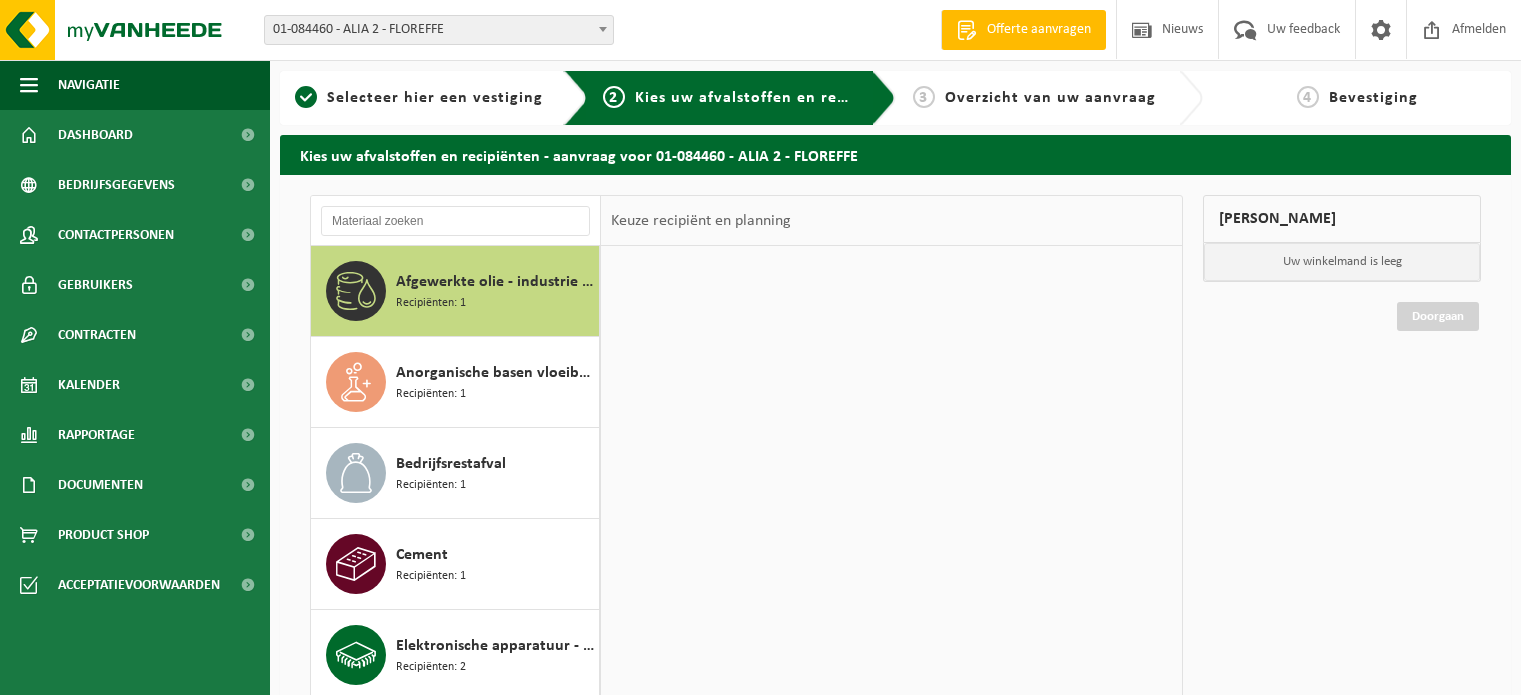 scroll, scrollTop: 0, scrollLeft: 0, axis: both 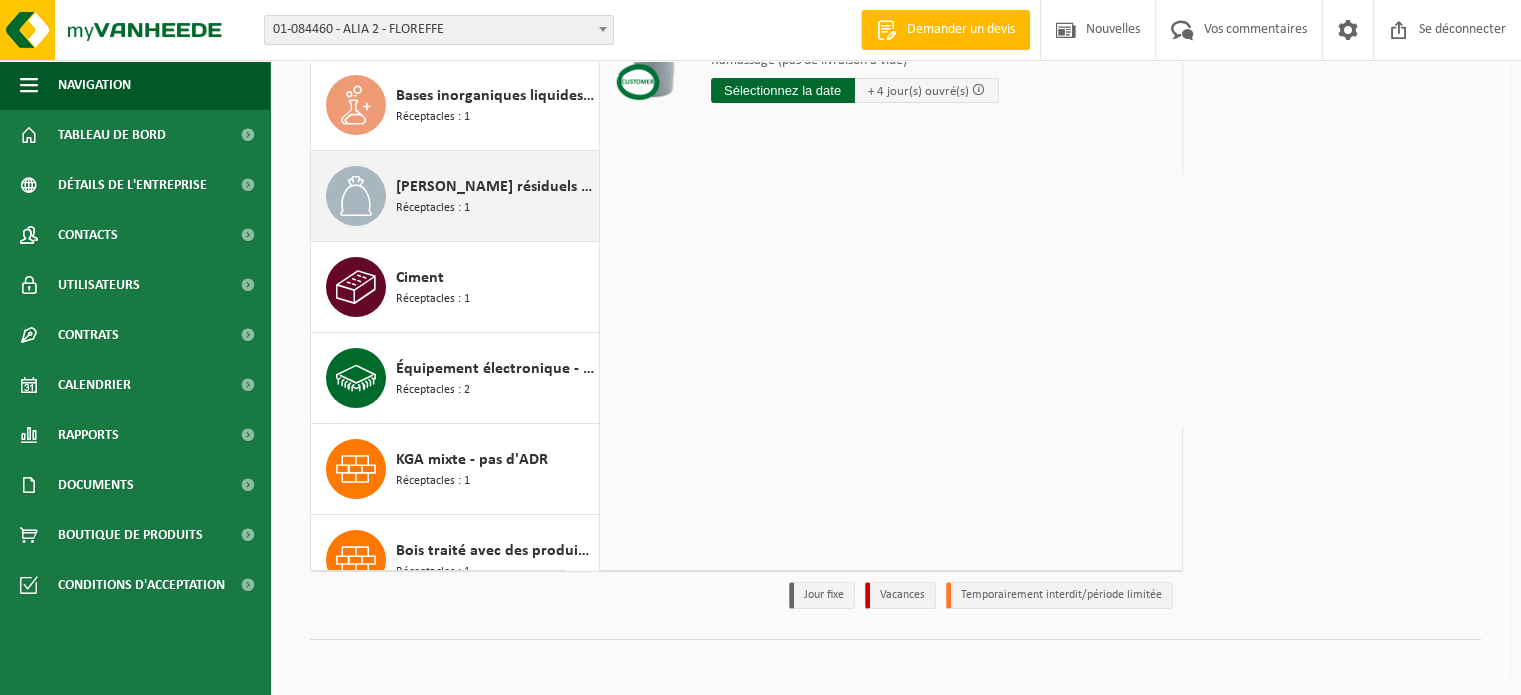 click on "Déchets résiduels commerciaux   Réceptacles : 1" at bounding box center [495, 196] 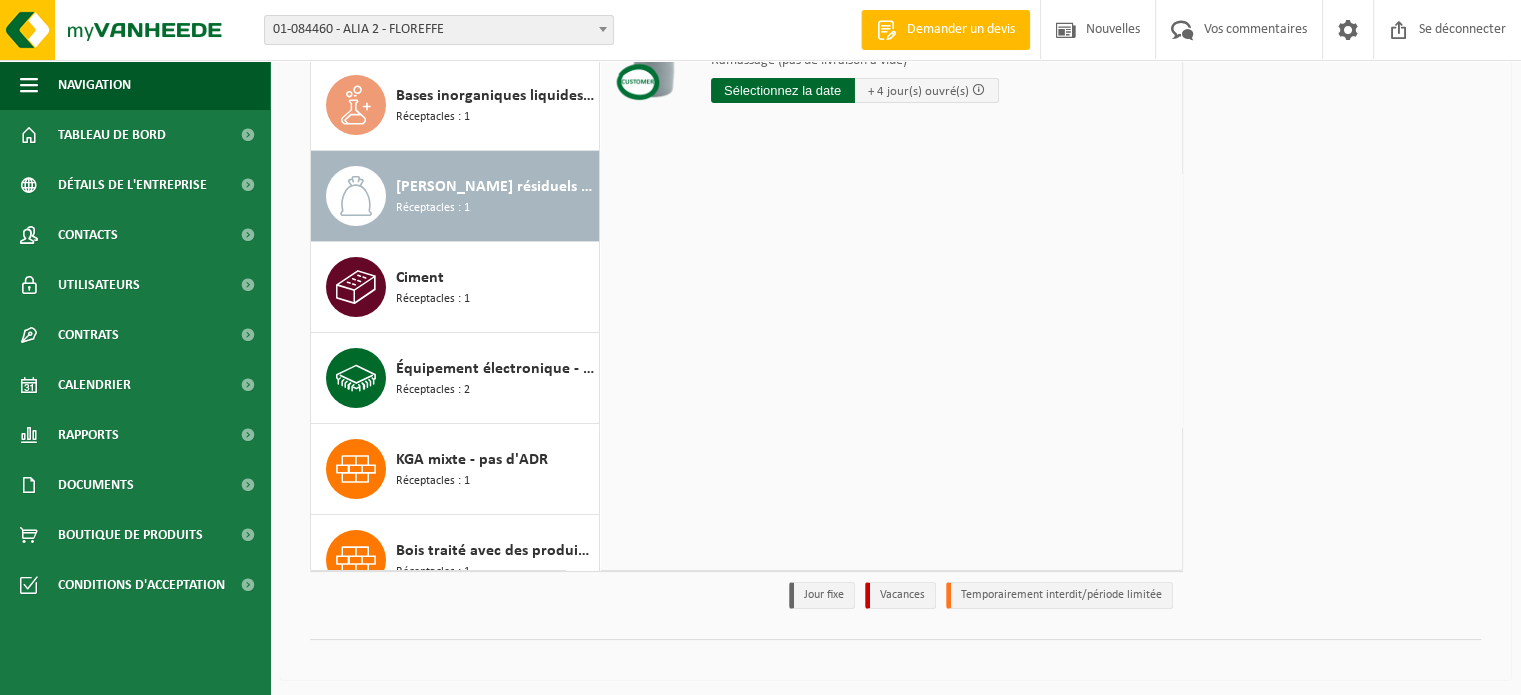 scroll, scrollTop: 181, scrollLeft: 0, axis: vertical 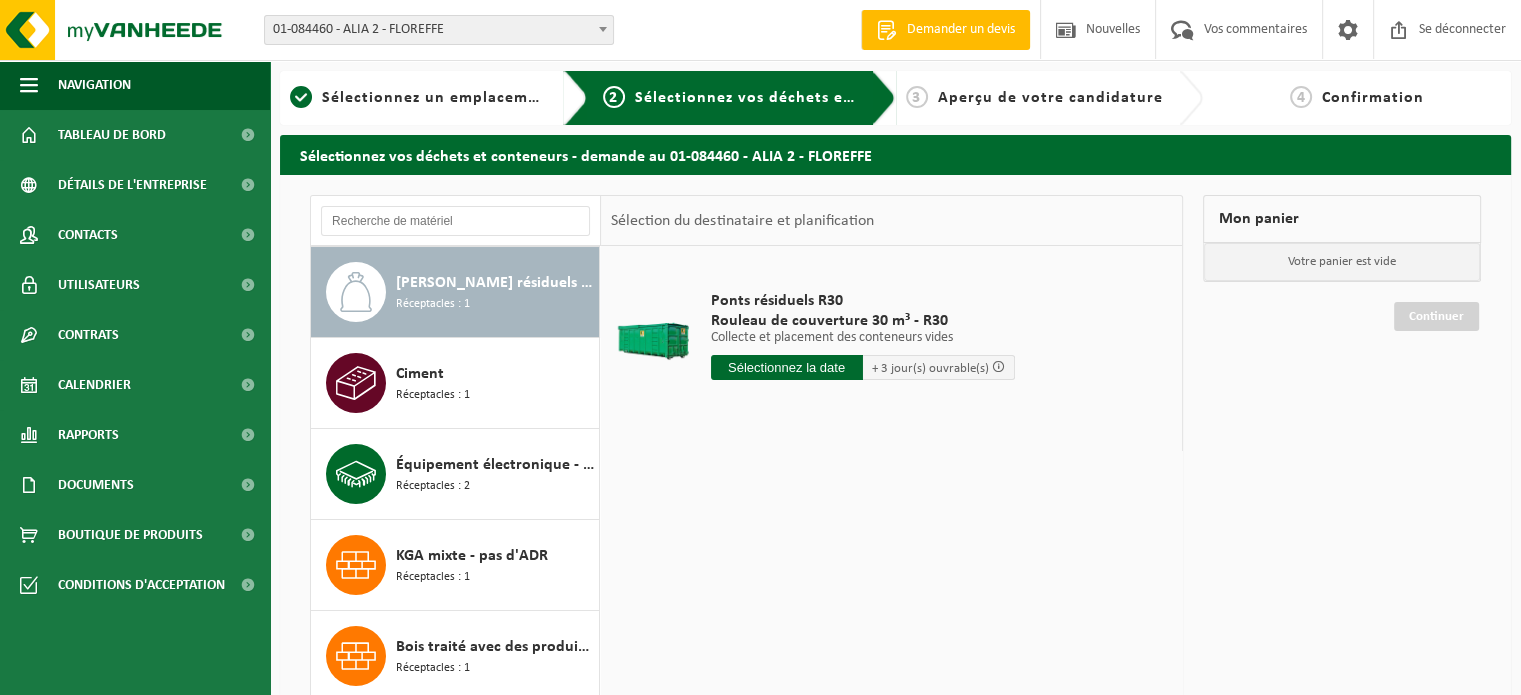 click at bounding box center [787, 367] 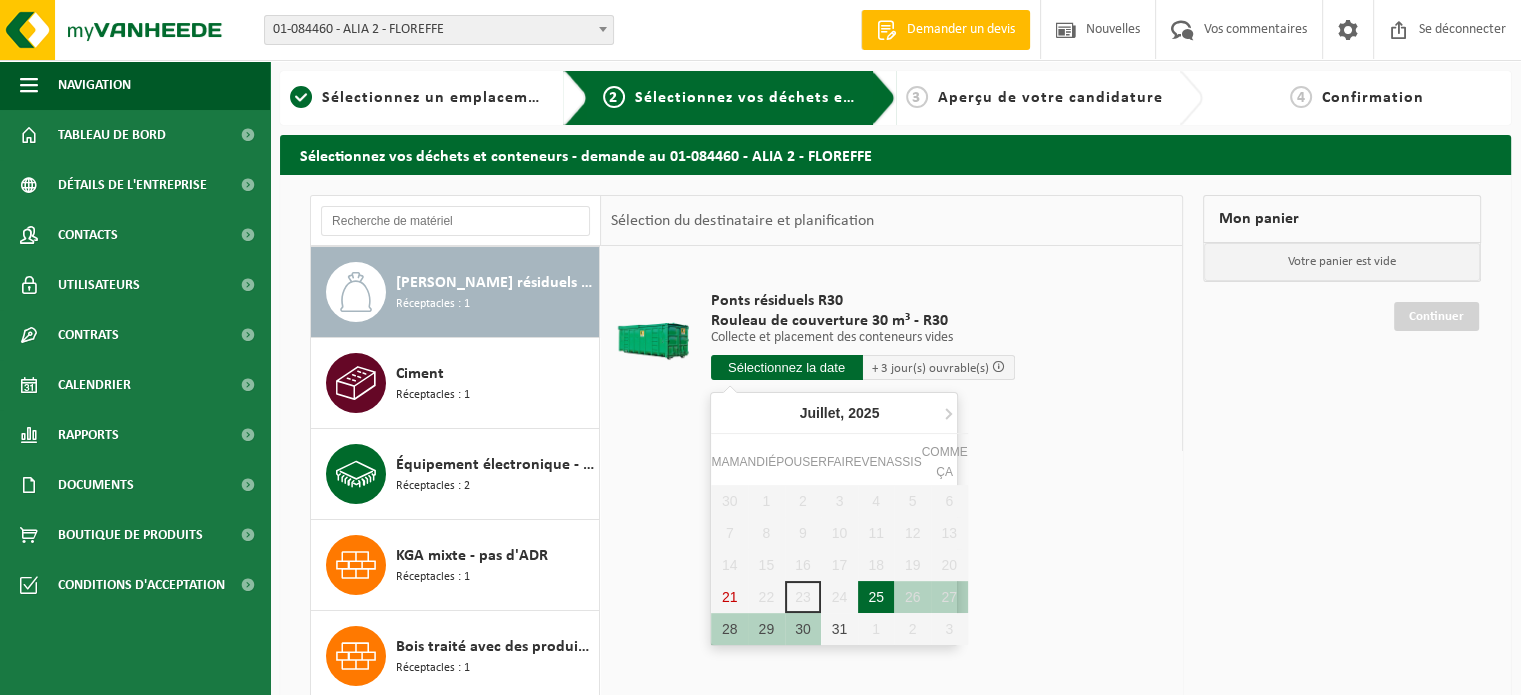 click on "25" at bounding box center (876, 597) 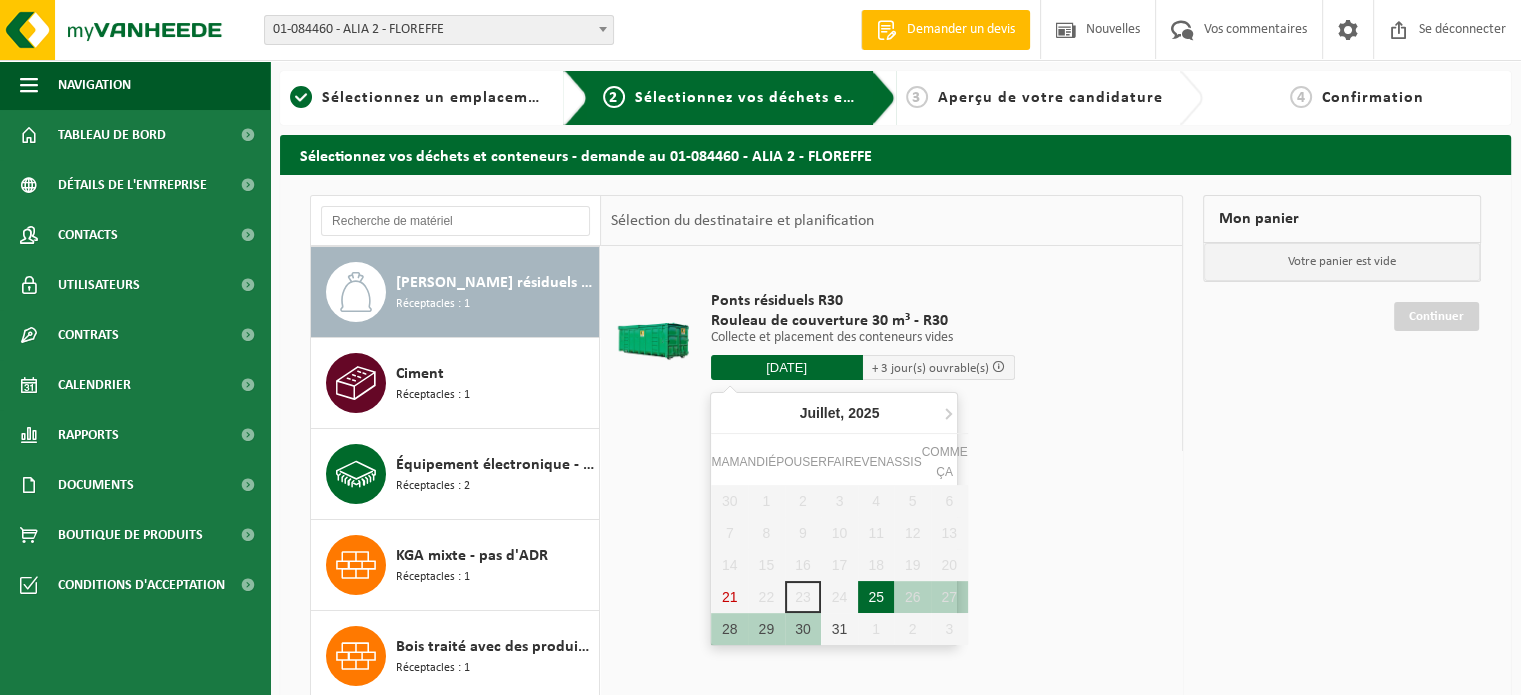 type on "Van 2025-07-25" 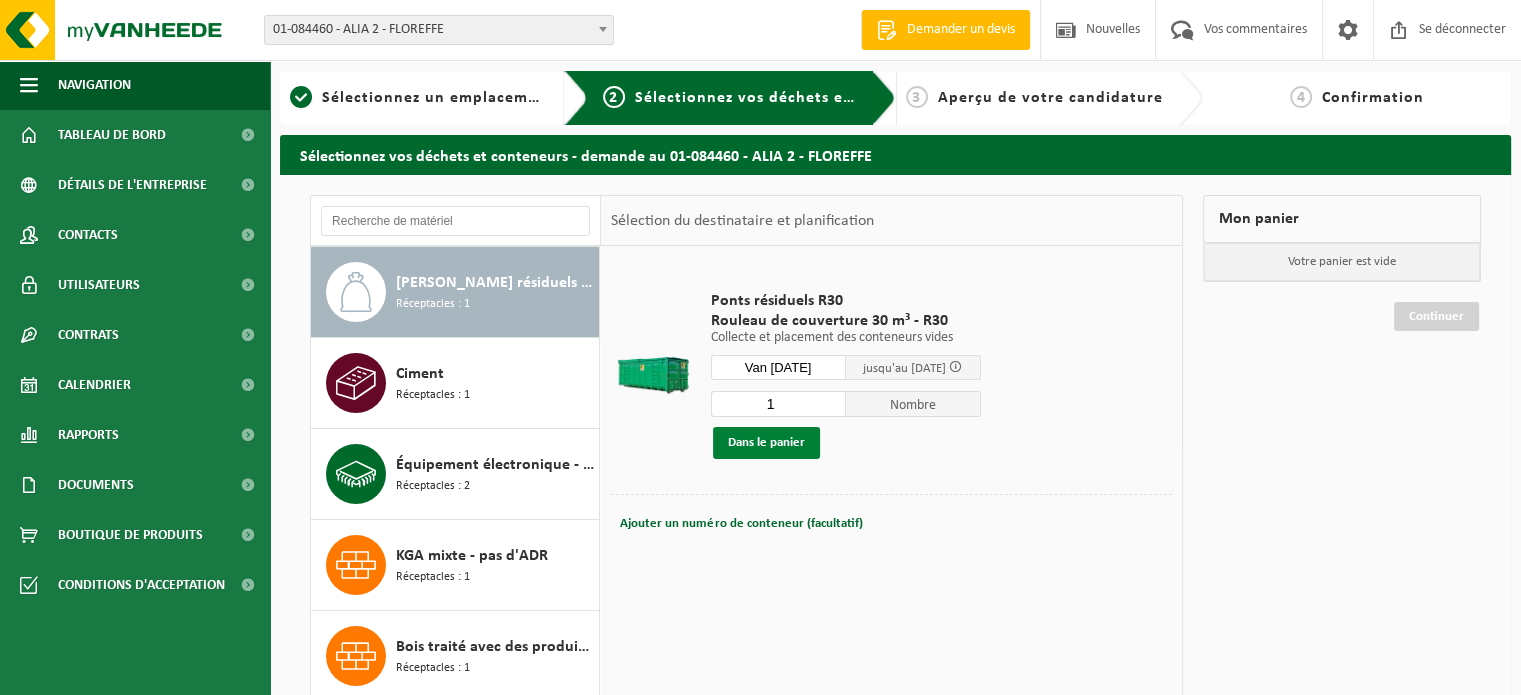 click on "Dans le panier" at bounding box center [766, 442] 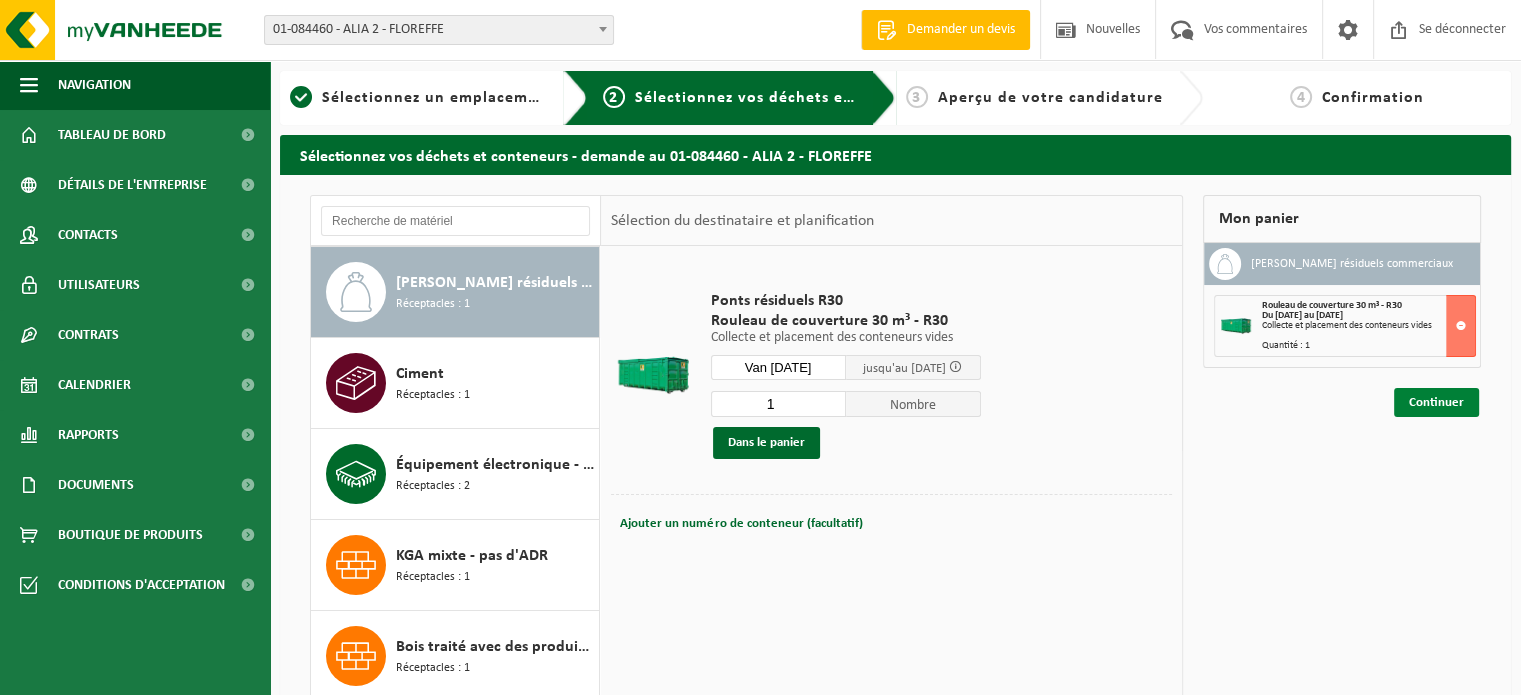 click on "Continuer" at bounding box center [1436, 402] 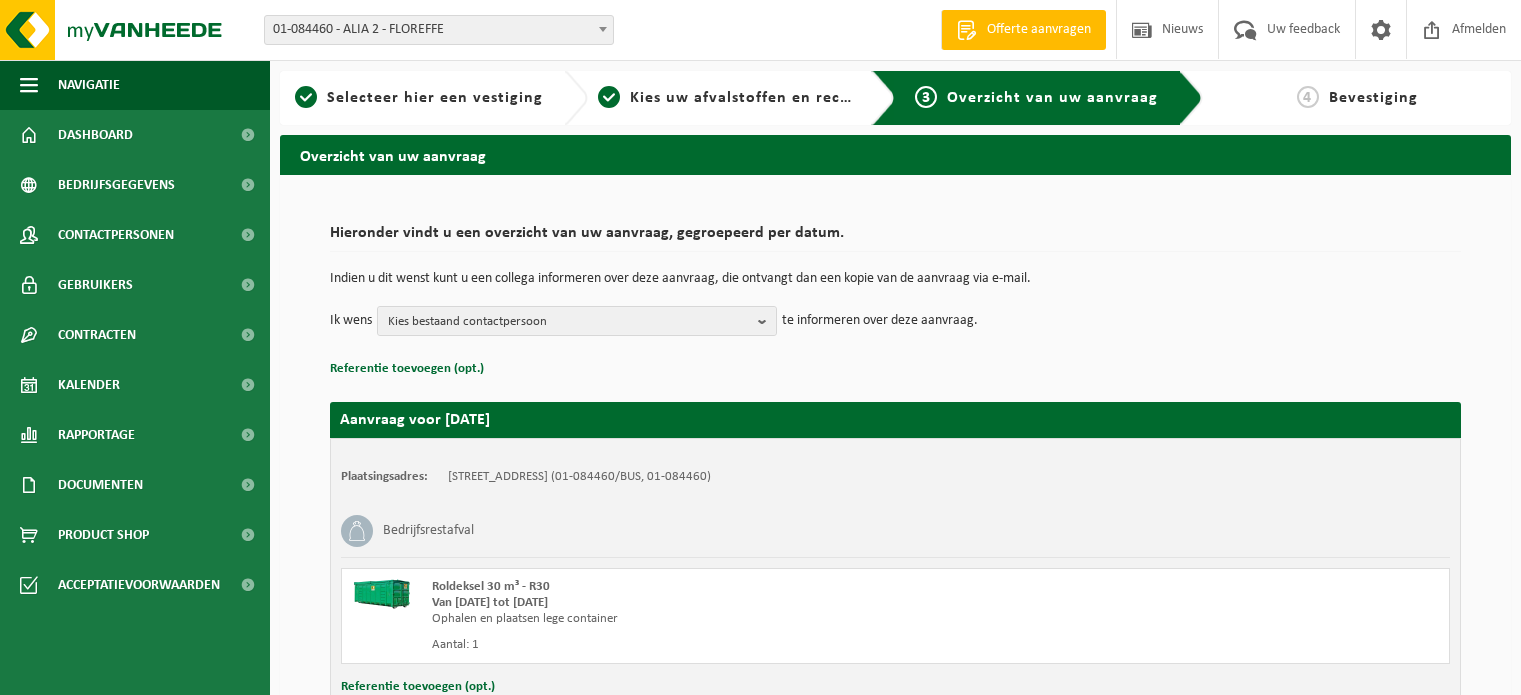 scroll, scrollTop: 0, scrollLeft: 0, axis: both 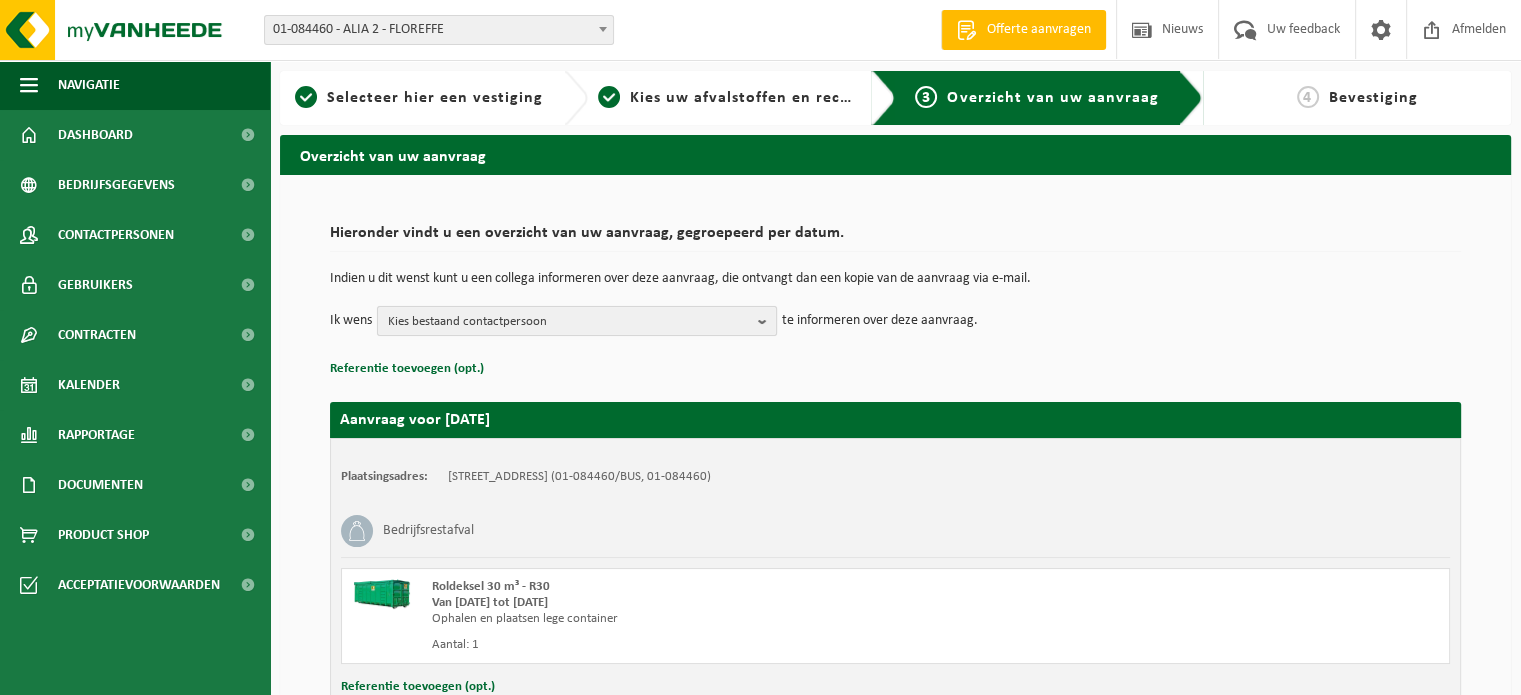 click on "Kies bestaand contactpersoon" at bounding box center (569, 322) 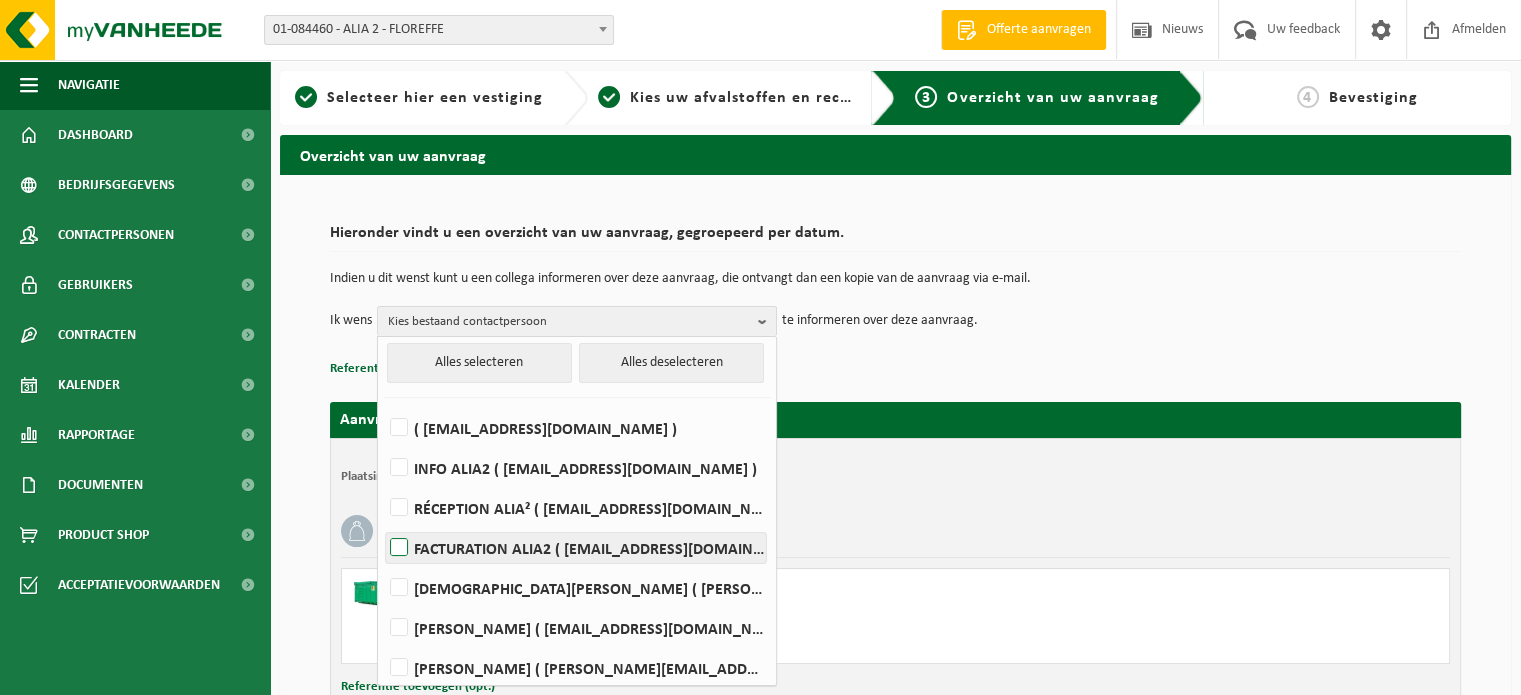 scroll, scrollTop: 0, scrollLeft: 0, axis: both 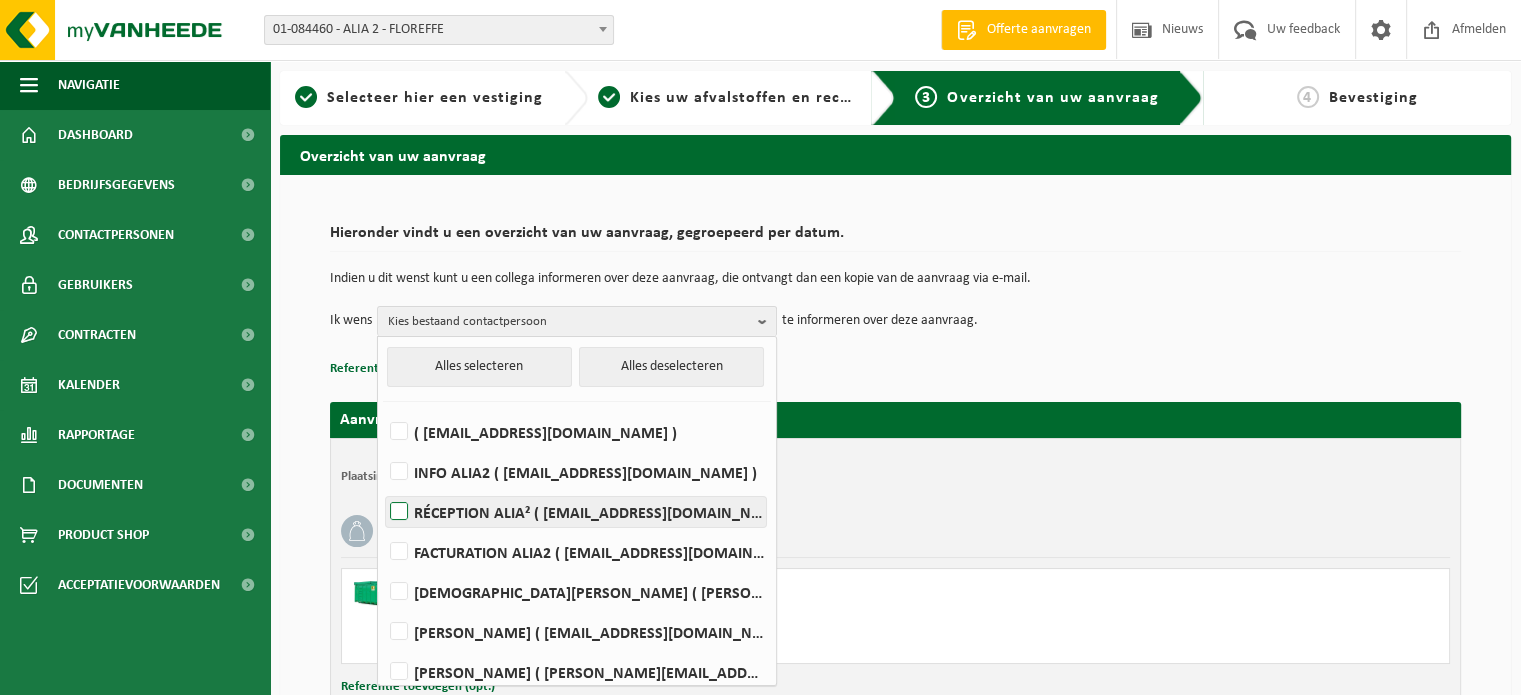 click on "RÉCEPTION ALIA² ( [EMAIL_ADDRESS][DOMAIN_NAME] )" at bounding box center (576, 512) 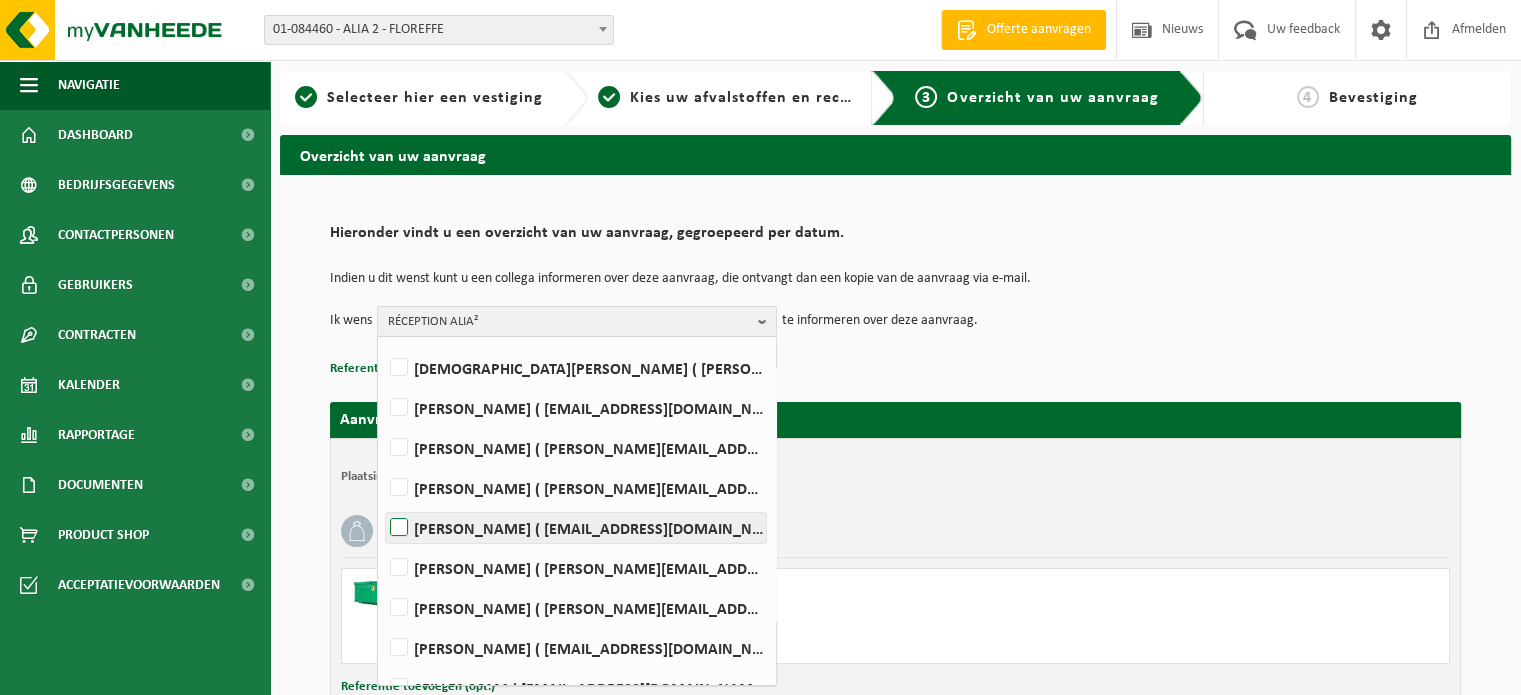 scroll, scrollTop: 202, scrollLeft: 0, axis: vertical 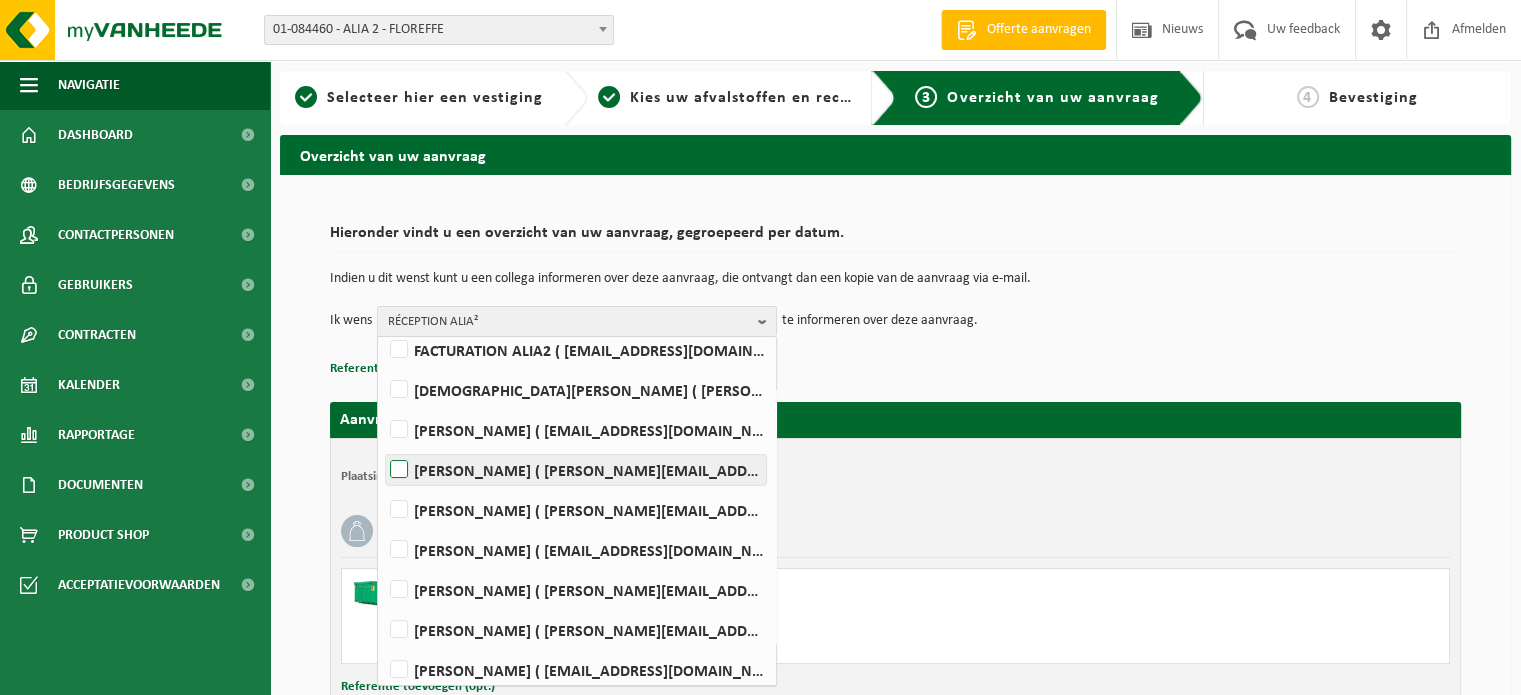 click on "[PERSON_NAME] ( [PERSON_NAME][EMAIL_ADDRESS][DOMAIN_NAME] )" at bounding box center (576, 470) 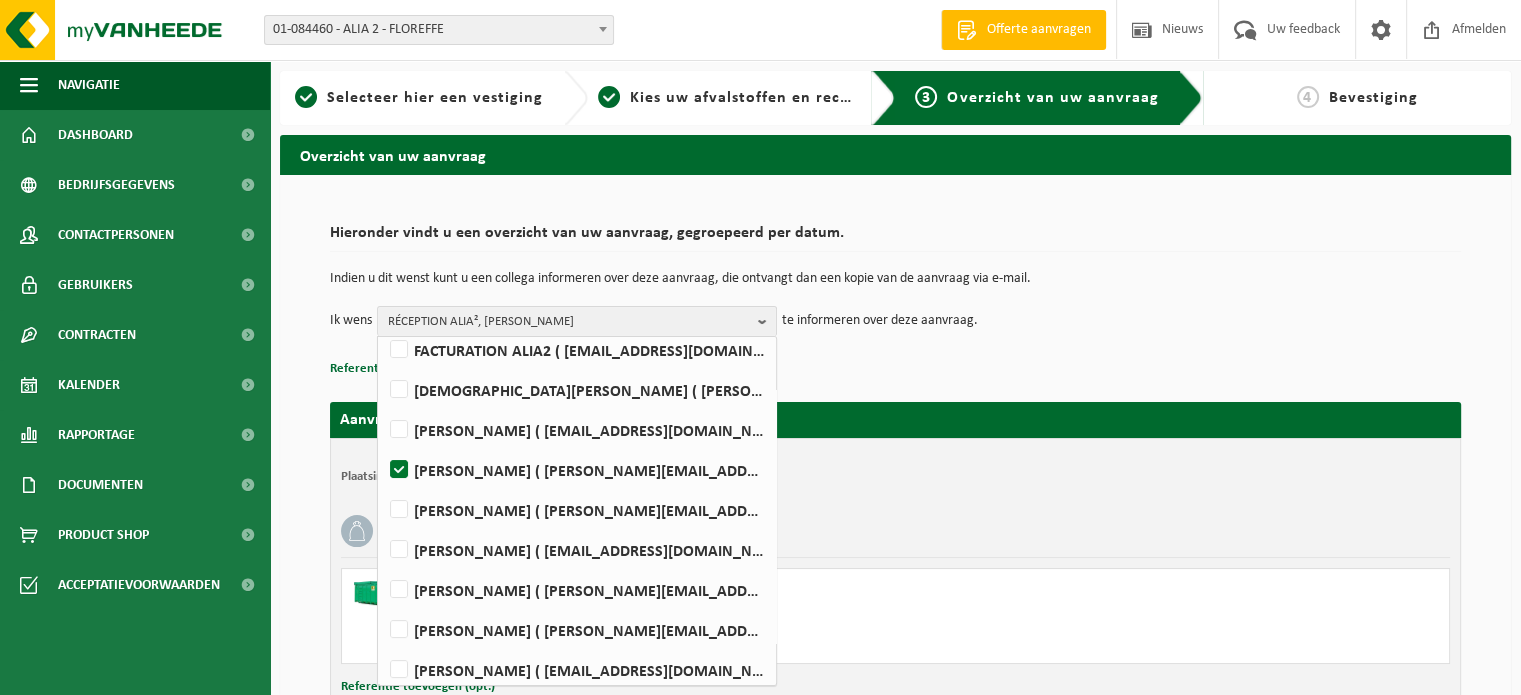 click on "Hieronder vindt u een overzicht van uw aanvraag, gegroepeerd per datum.              Indien u dit wenst kunt u een collega informeren over deze aanvraag, die ontvangt [PERSON_NAME] een kopie van de aanvraag via e-mail.           Ik wens        RÉCEPTION ALIA², [PERSON_NAME]                   Alles selecteren Alles deselecteren          ( [EMAIL_ADDRESS][DOMAIN_NAME] )         INFO ALIA2 ( [EMAIL_ADDRESS][DOMAIN_NAME] )         RÉCEPTION ALIA² ( [EMAIL_ADDRESS][DOMAIN_NAME] )         FACTURATION ALIA2 ( [EMAIL_ADDRESS][DOMAIN_NAME] )         [PERSON_NAME] ( [PERSON_NAME][EMAIL_ADDRESS][DOMAIN_NAME] )         [PERSON_NAME] ( [PERSON_NAME][EMAIL_ADDRESS][DOMAIN_NAME] )         [PERSON_NAME] ( [PERSON_NAME][EMAIL_ADDRESS][DOMAIN_NAME] )         [PERSON_NAME] ( [PERSON_NAME][EMAIL_ADDRESS][DOMAIN_NAME] )         [PERSON_NAME] ( [PERSON_NAME][EMAIL_ADDRESS][DOMAIN_NAME] )         [PERSON_NAME] ( [PERSON_NAME][EMAIL_ADDRESS][PERSON_NAME][DOMAIN_NAME] )         [PERSON_NAME] ( [PERSON_NAME][EMAIL_ADDRESS][DOMAIN_NAME] )         [PERSON_NAME] ( [EMAIL_ADDRESS][DOMAIN_NAME] )         SEILLES SCAM ( [EMAIL_ADDRESS][DOMAIN_NAME] )" at bounding box center (895, 298) 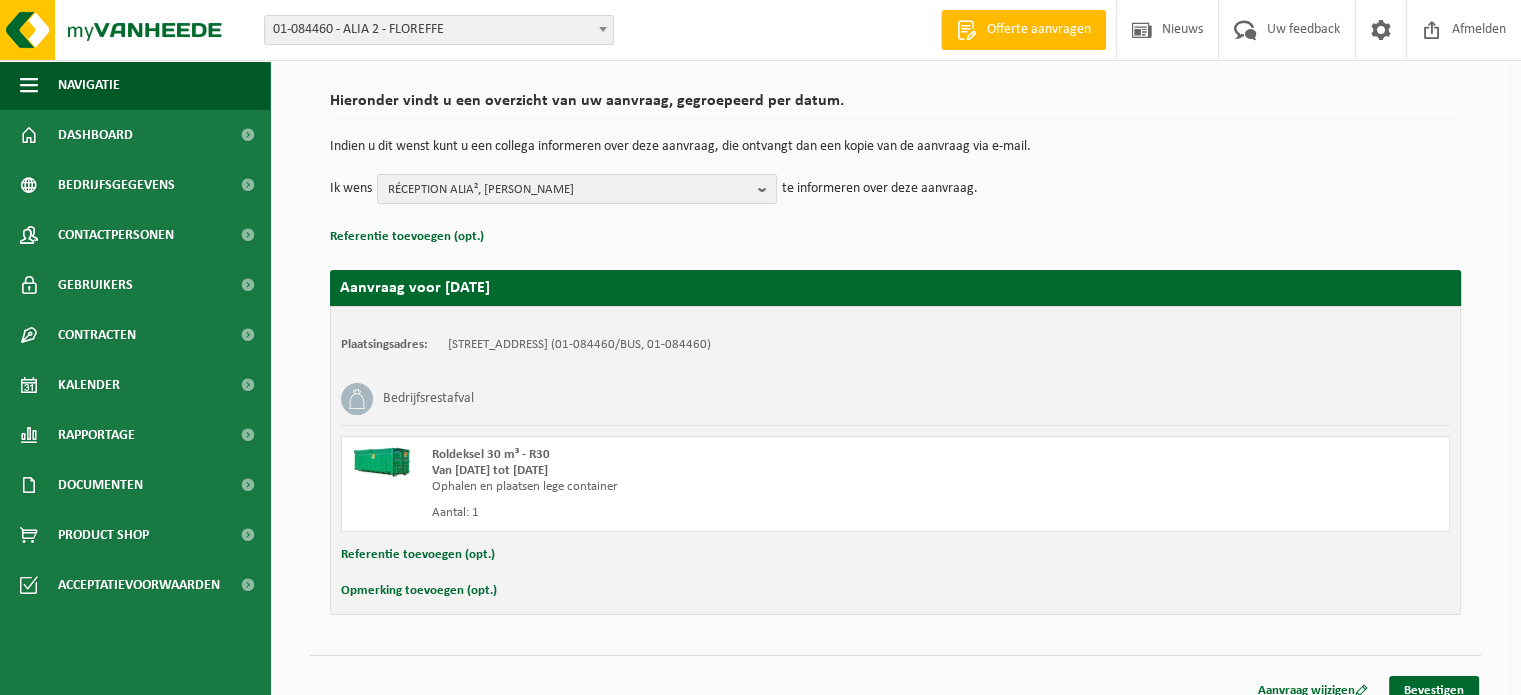 scroll, scrollTop: 151, scrollLeft: 0, axis: vertical 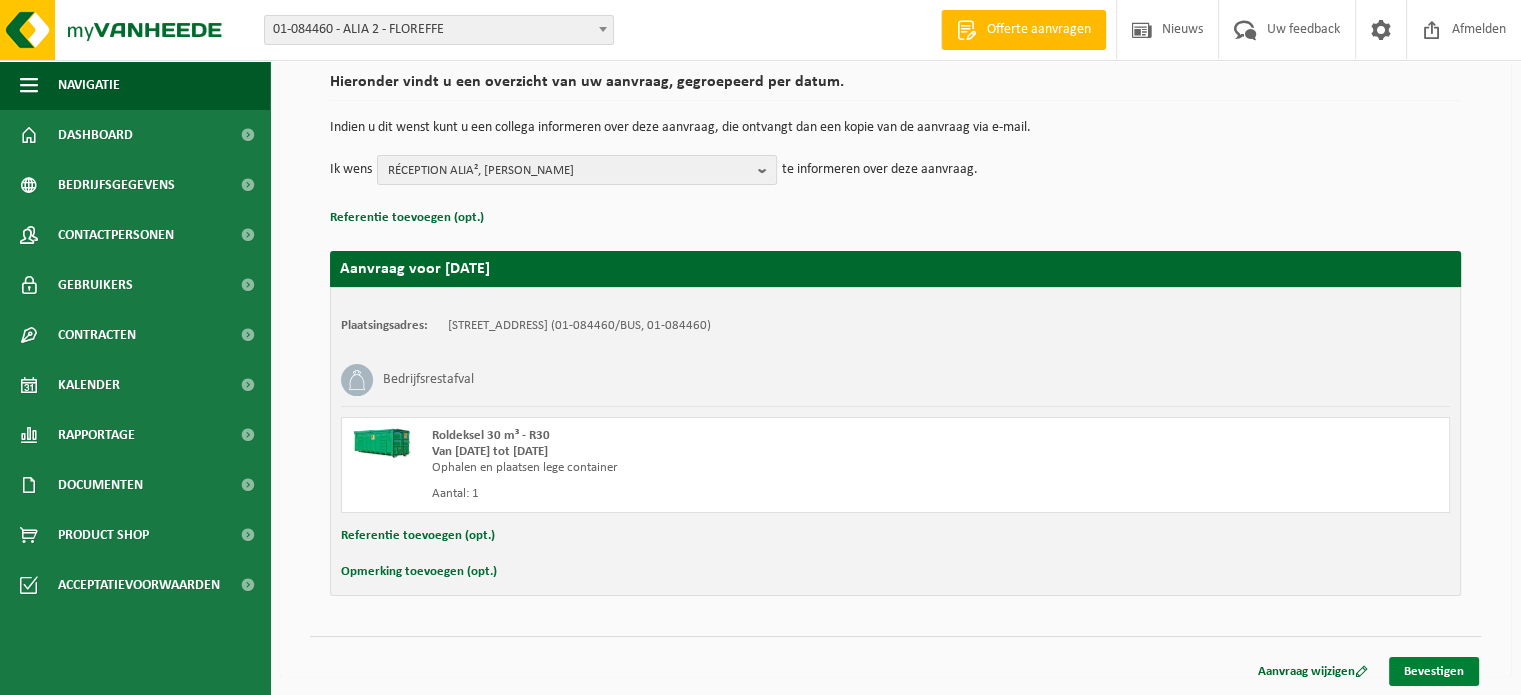 click on "Bevestigen" at bounding box center (1434, 671) 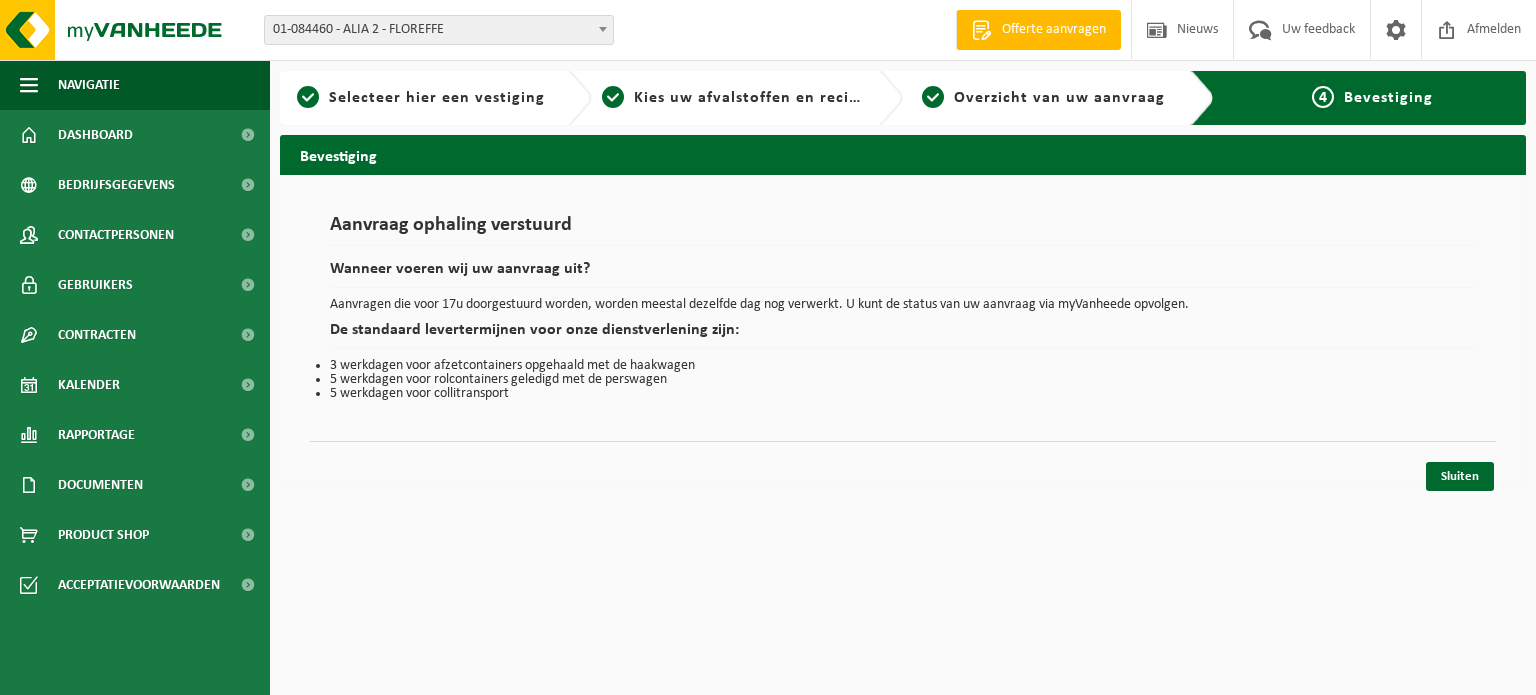 scroll, scrollTop: 0, scrollLeft: 0, axis: both 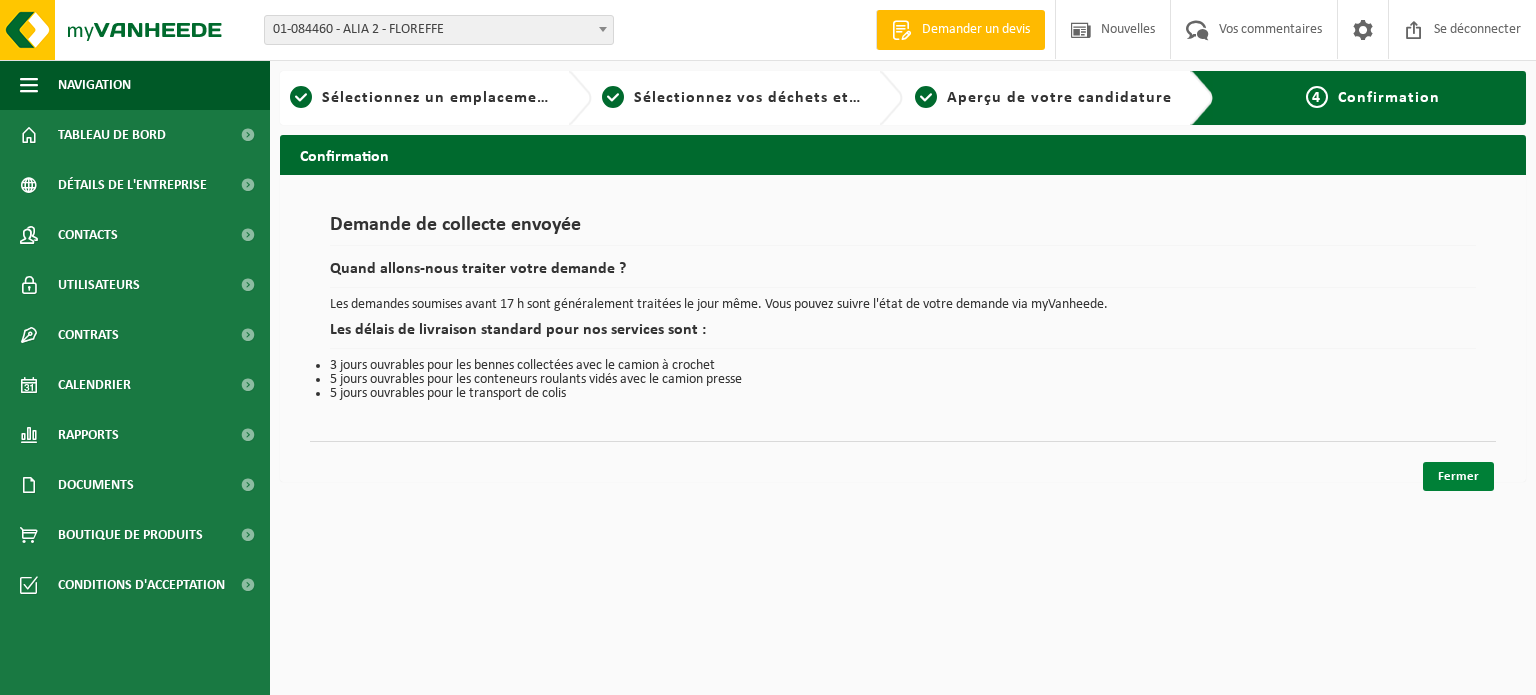 click on "Fermer" at bounding box center [1458, 476] 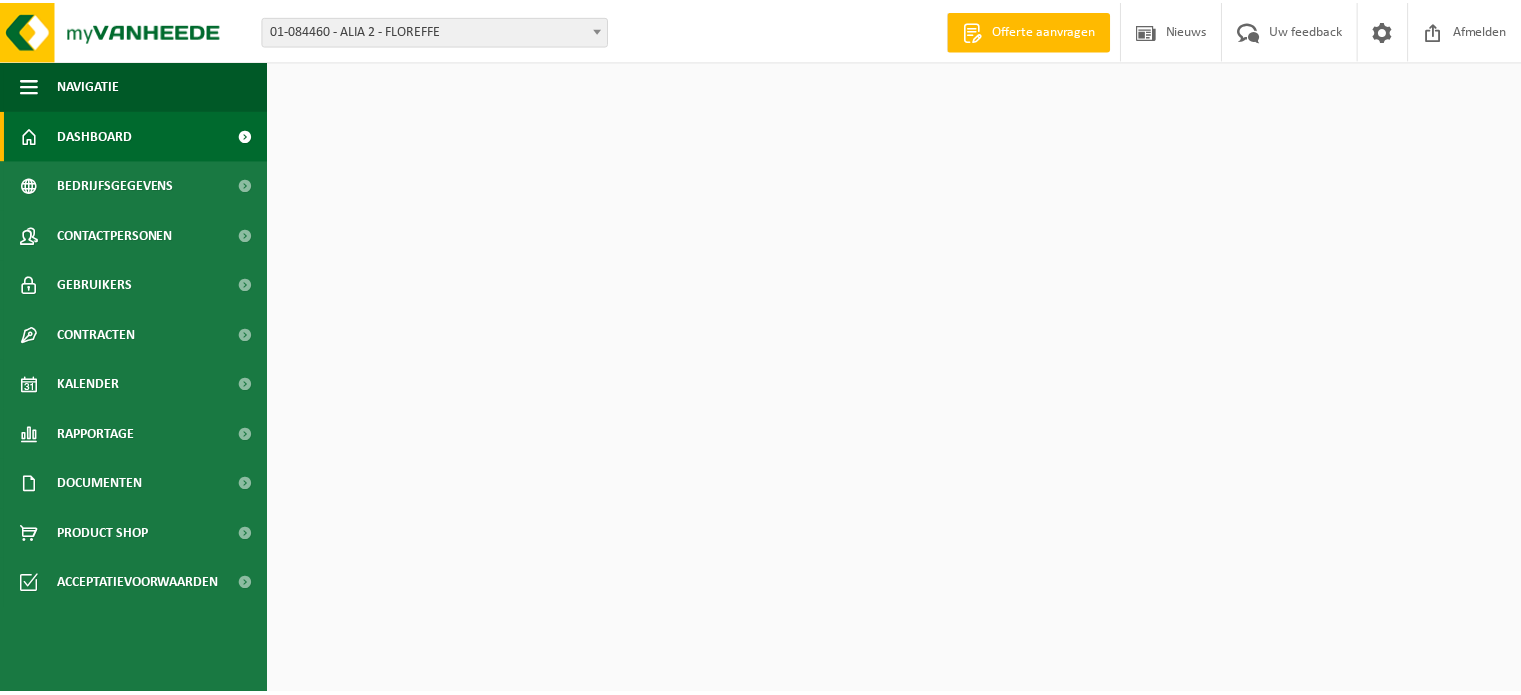 scroll, scrollTop: 0, scrollLeft: 0, axis: both 